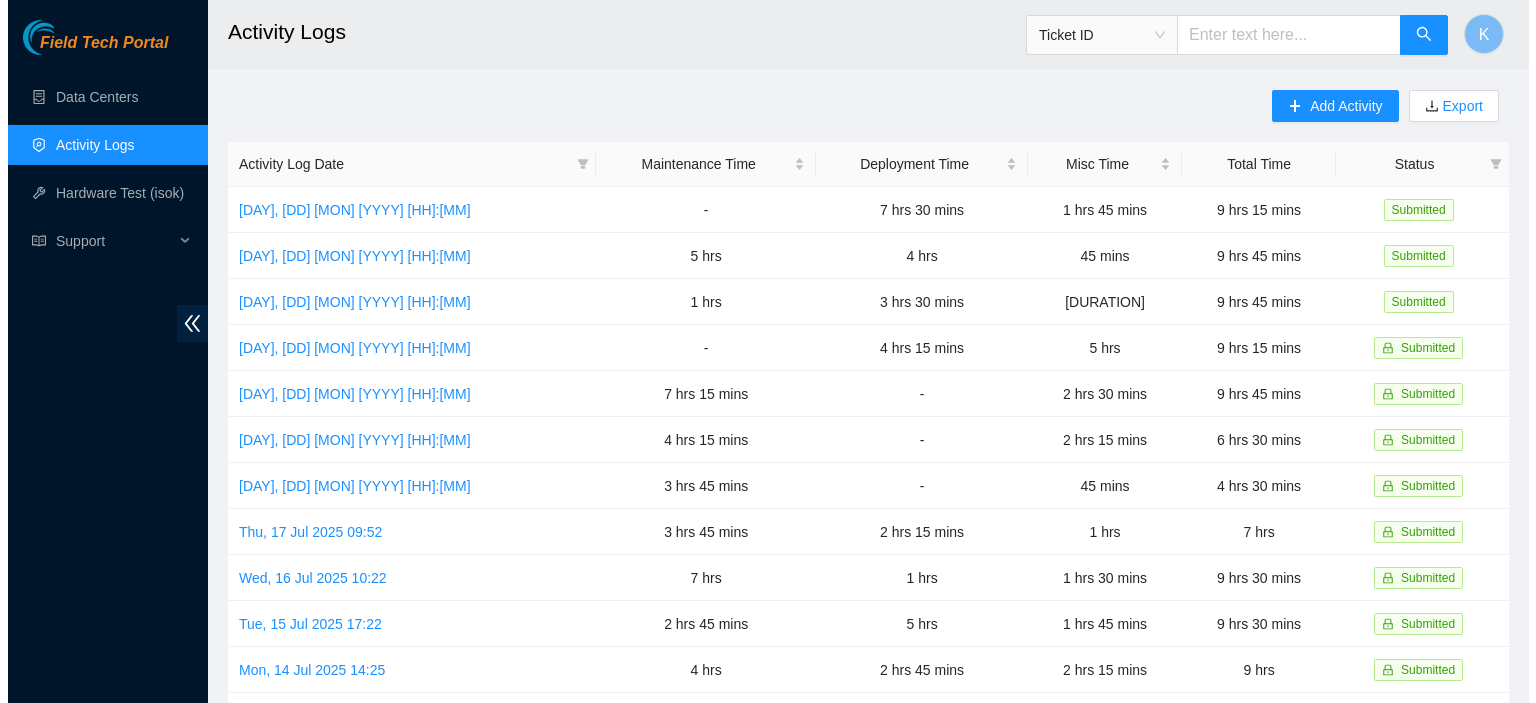 scroll, scrollTop: 0, scrollLeft: 0, axis: both 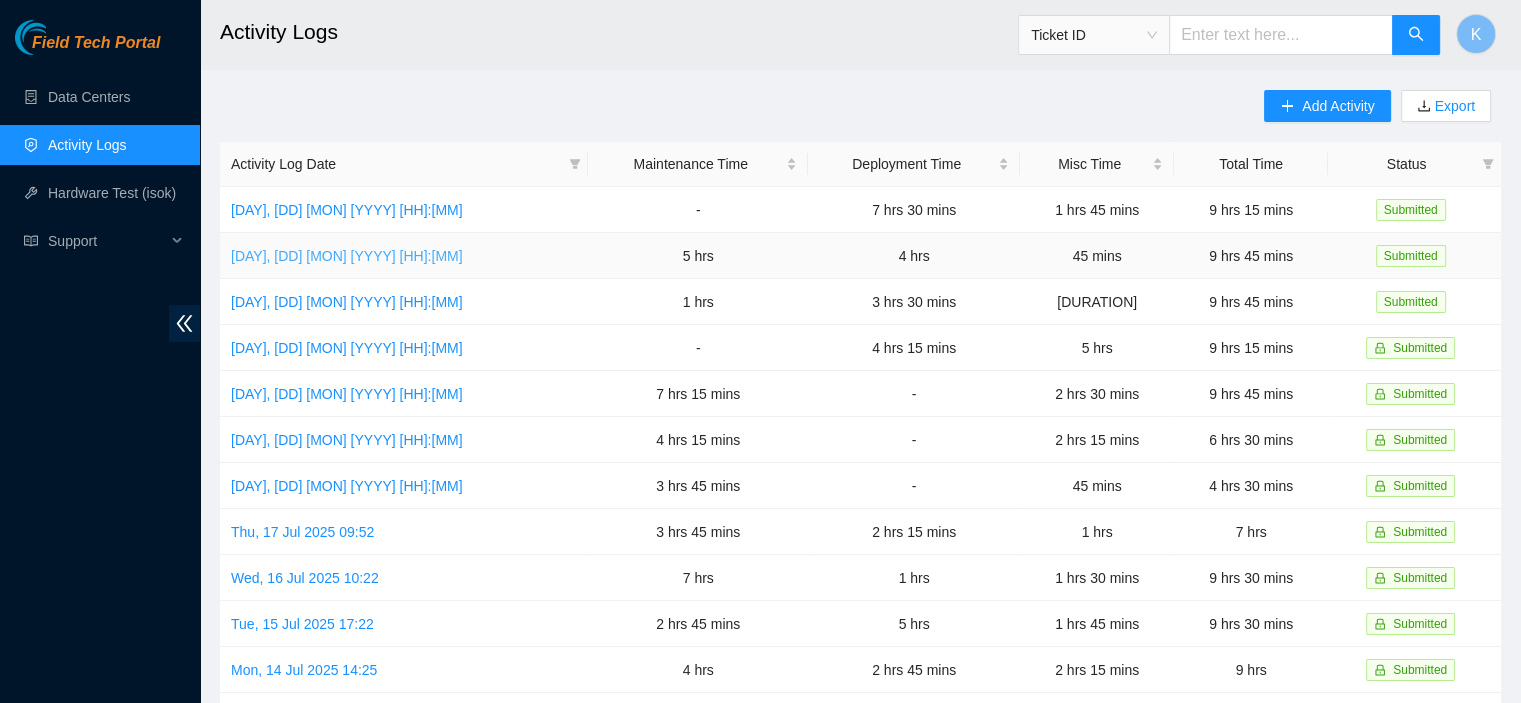 click on "[DAY], [DD] [MON] [YYYY] [HH]:[MM]" at bounding box center (347, 256) 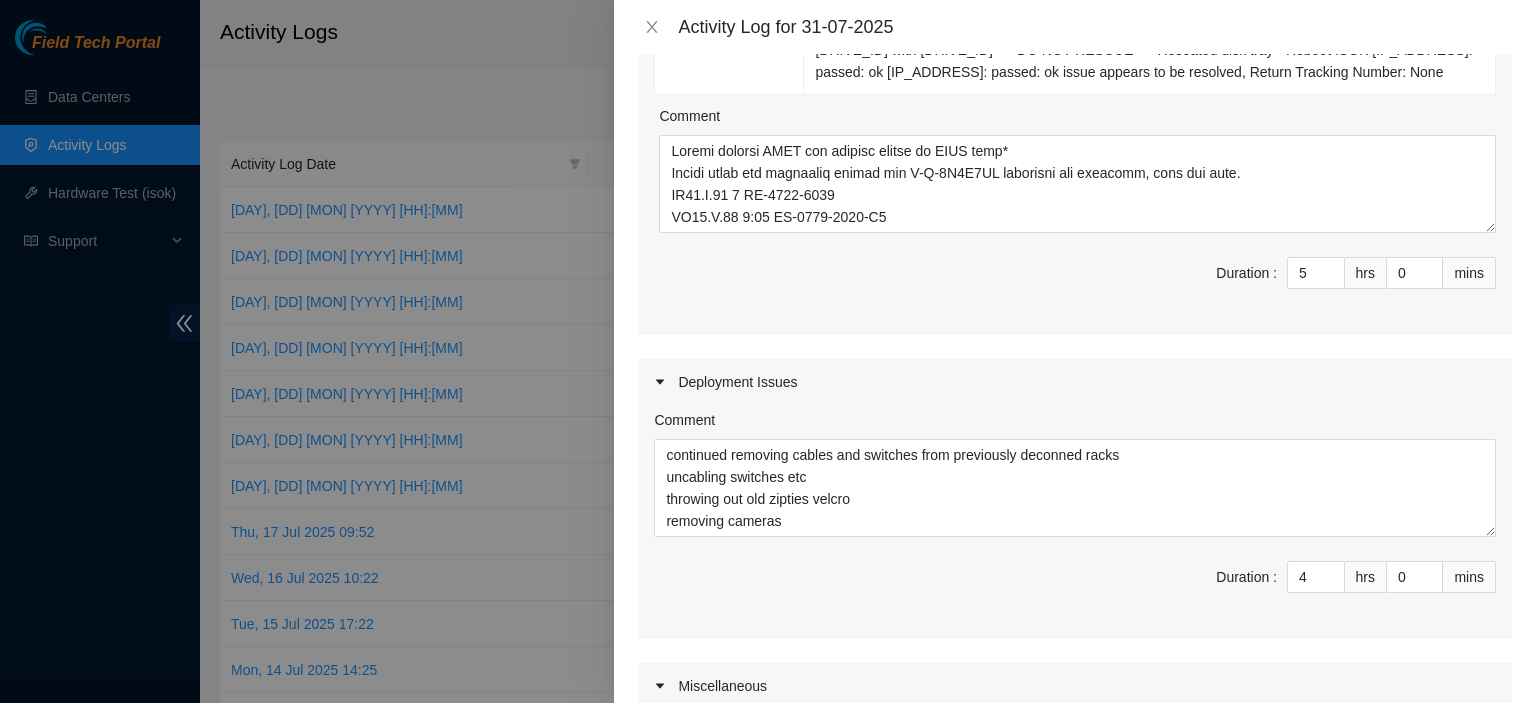 scroll, scrollTop: 733, scrollLeft: 0, axis: vertical 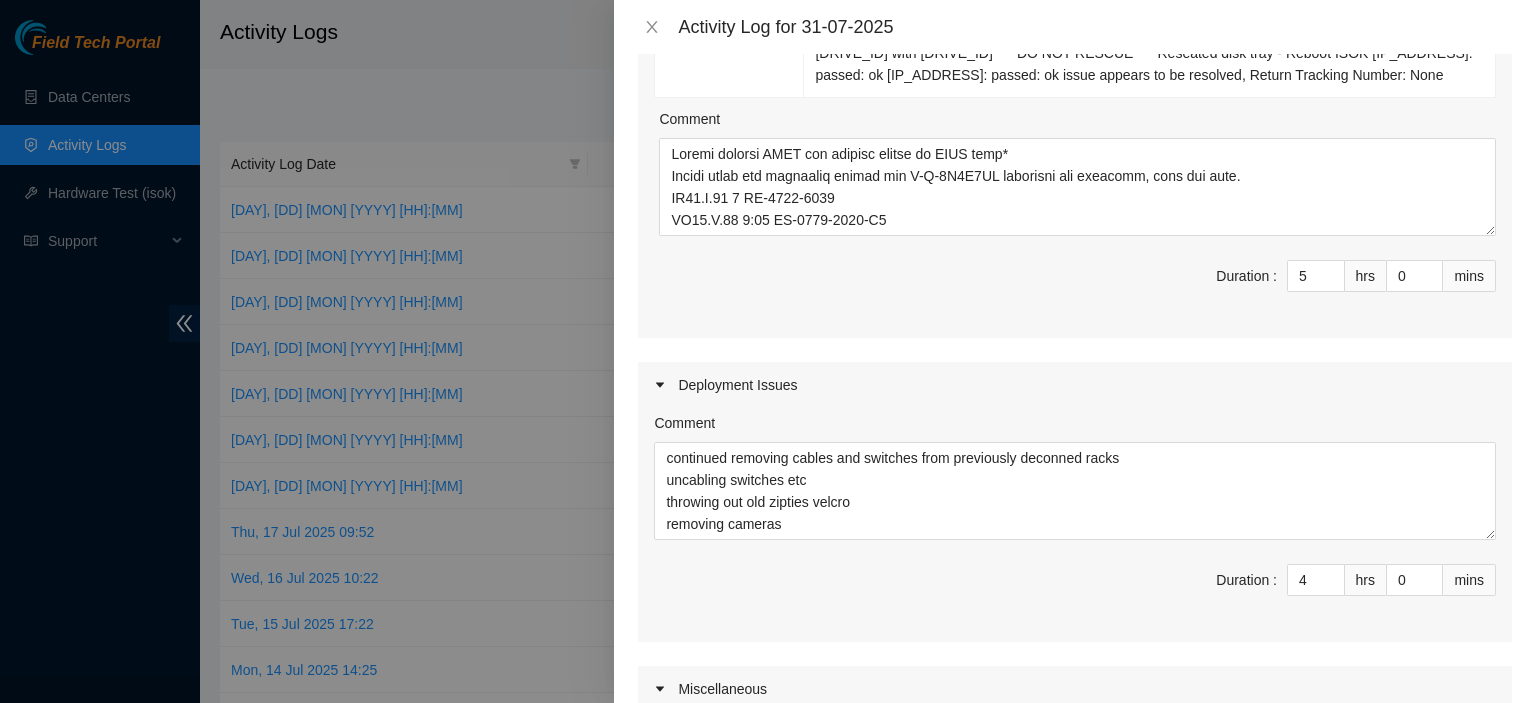 click at bounding box center (768, 351) 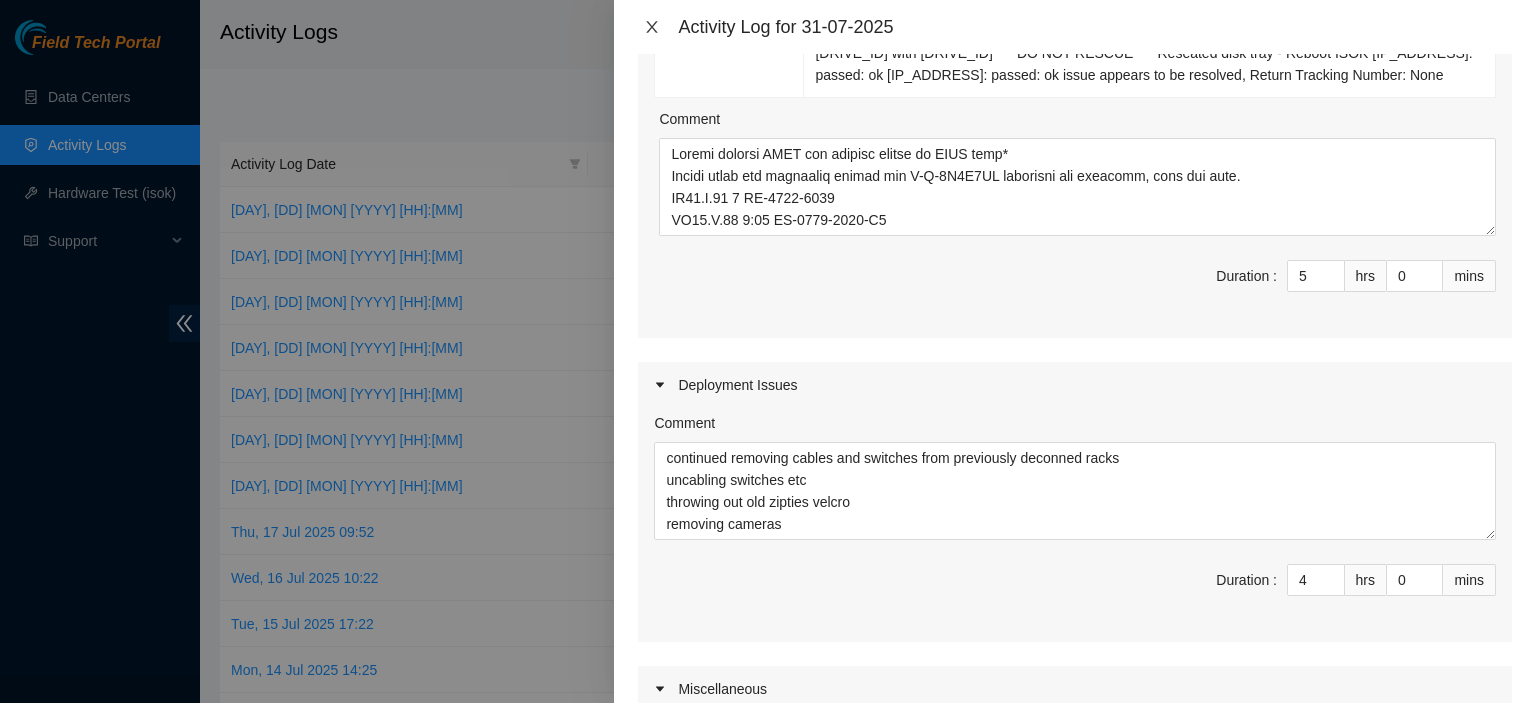 click 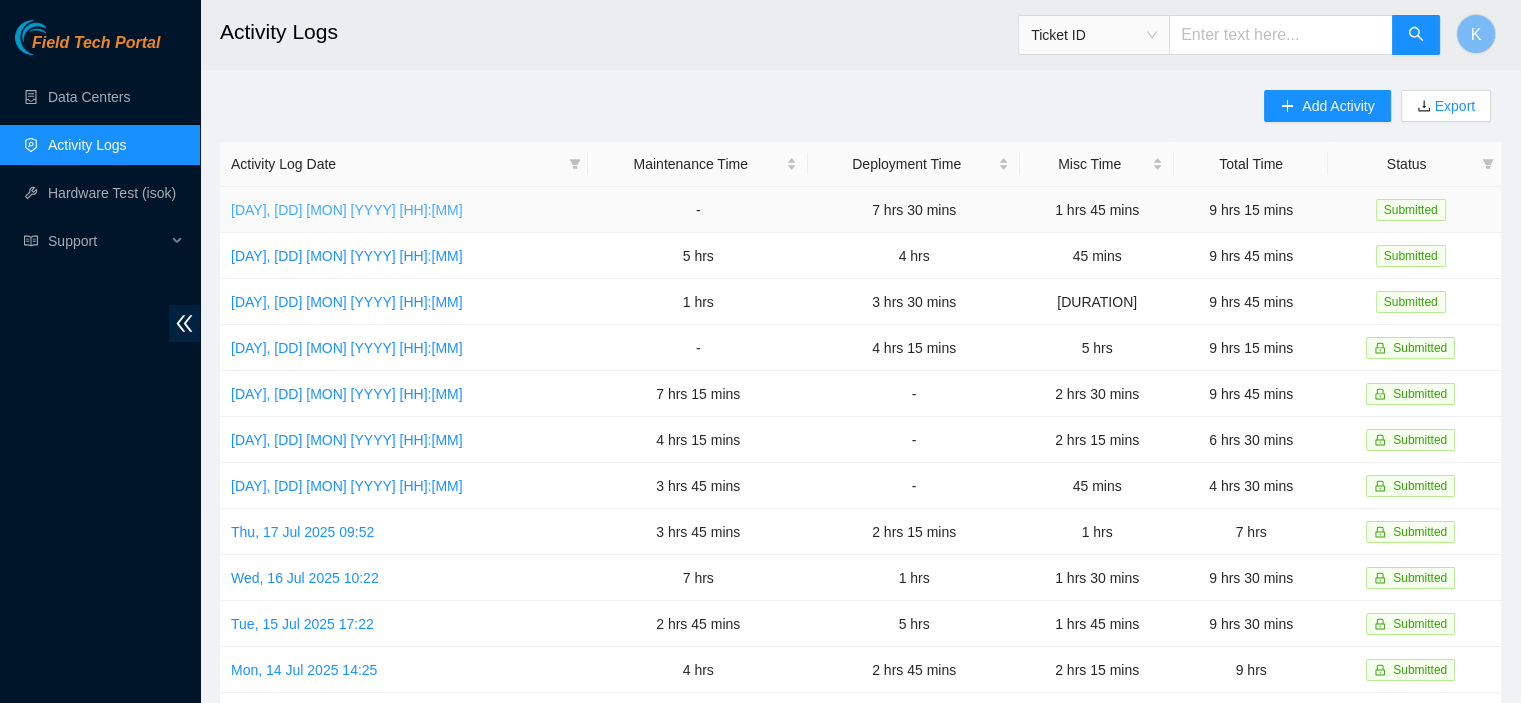 click on "[DAY], [DD] [MON] [YYYY] [HH]:[MM]" at bounding box center (347, 210) 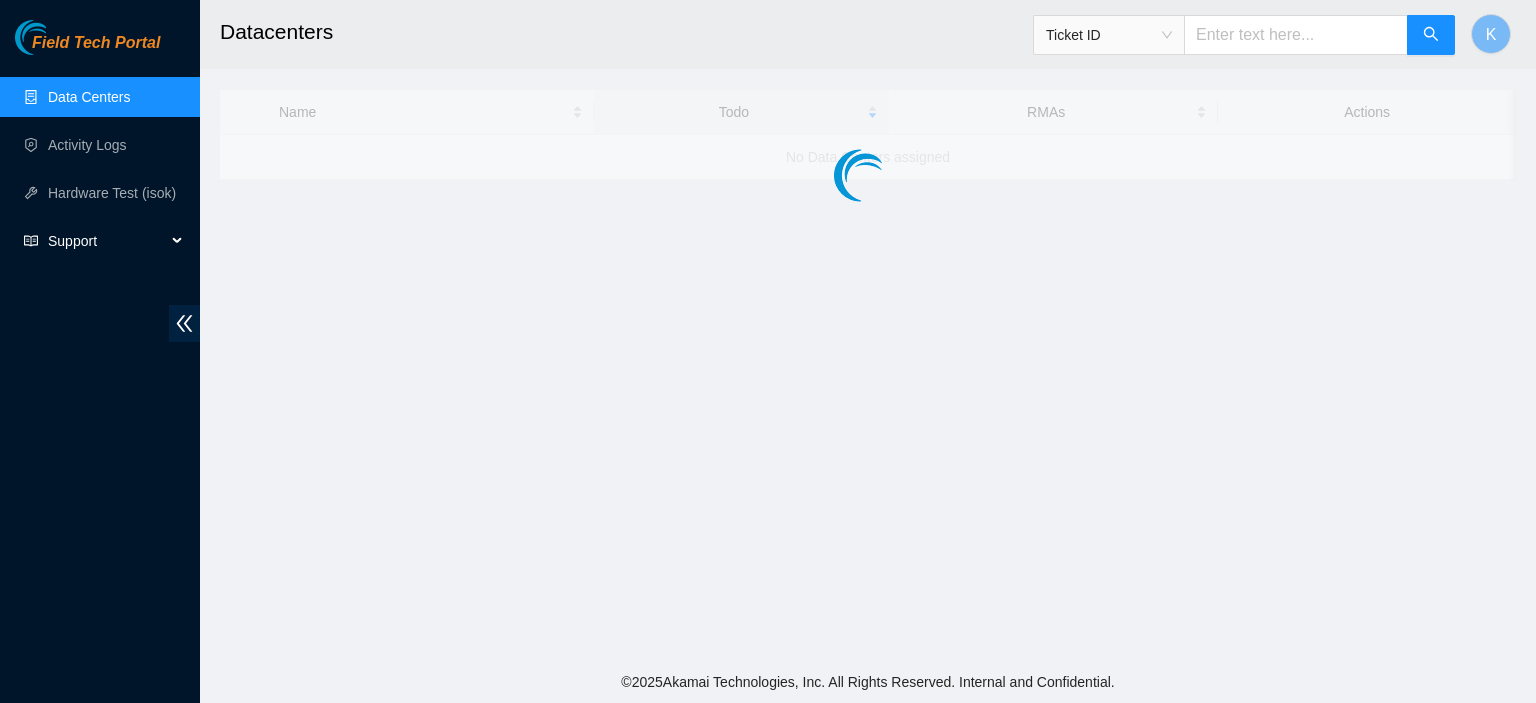scroll, scrollTop: 0, scrollLeft: 0, axis: both 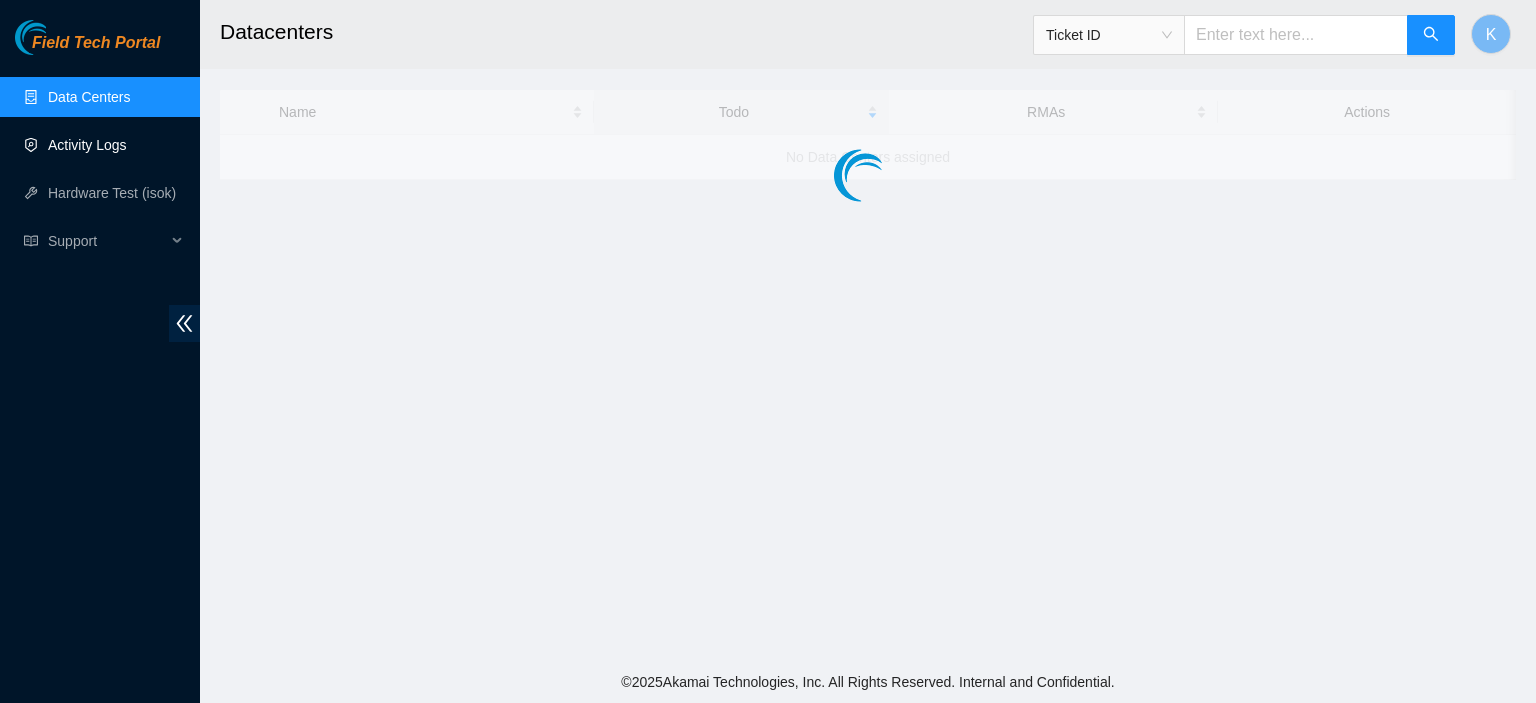 click on "Activity Logs" at bounding box center [87, 145] 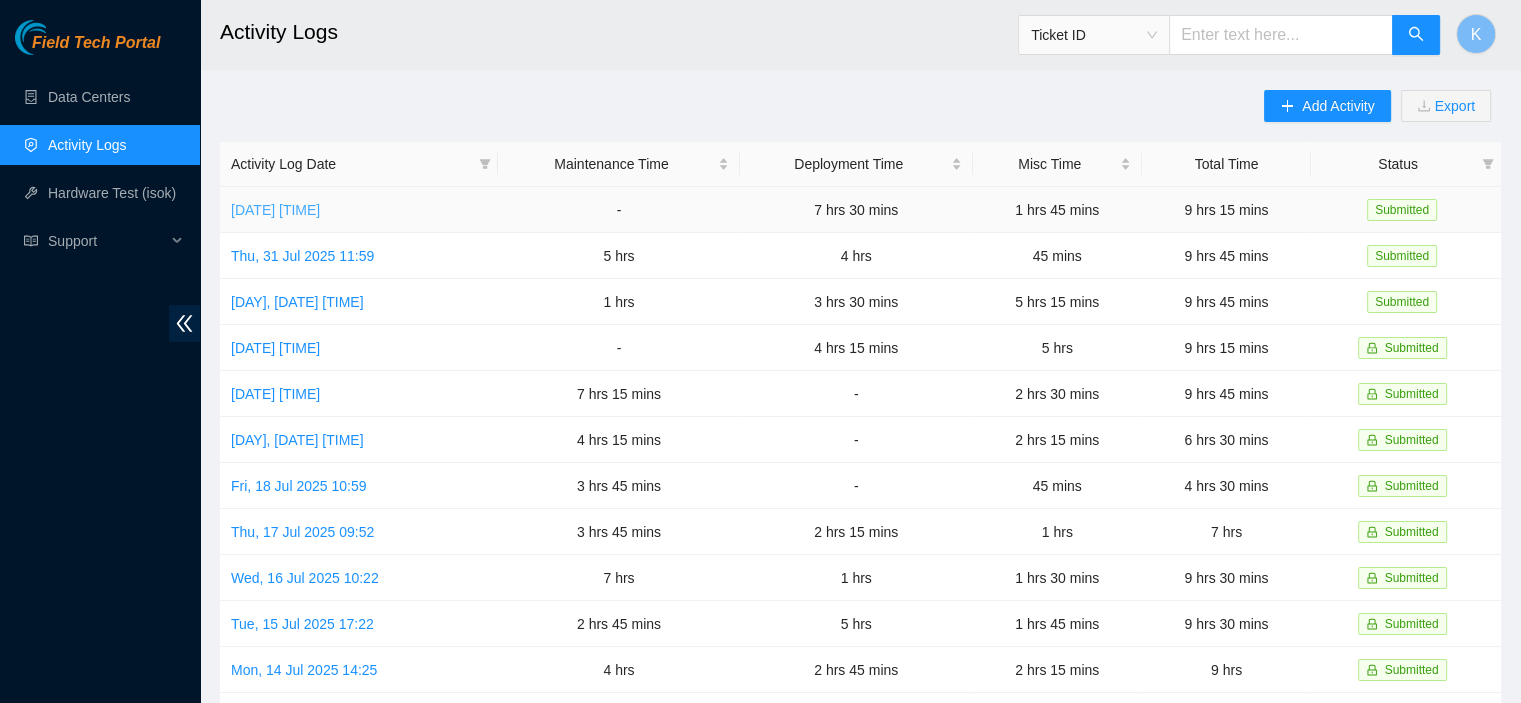 click on "[DATE] [TIME]" at bounding box center [275, 210] 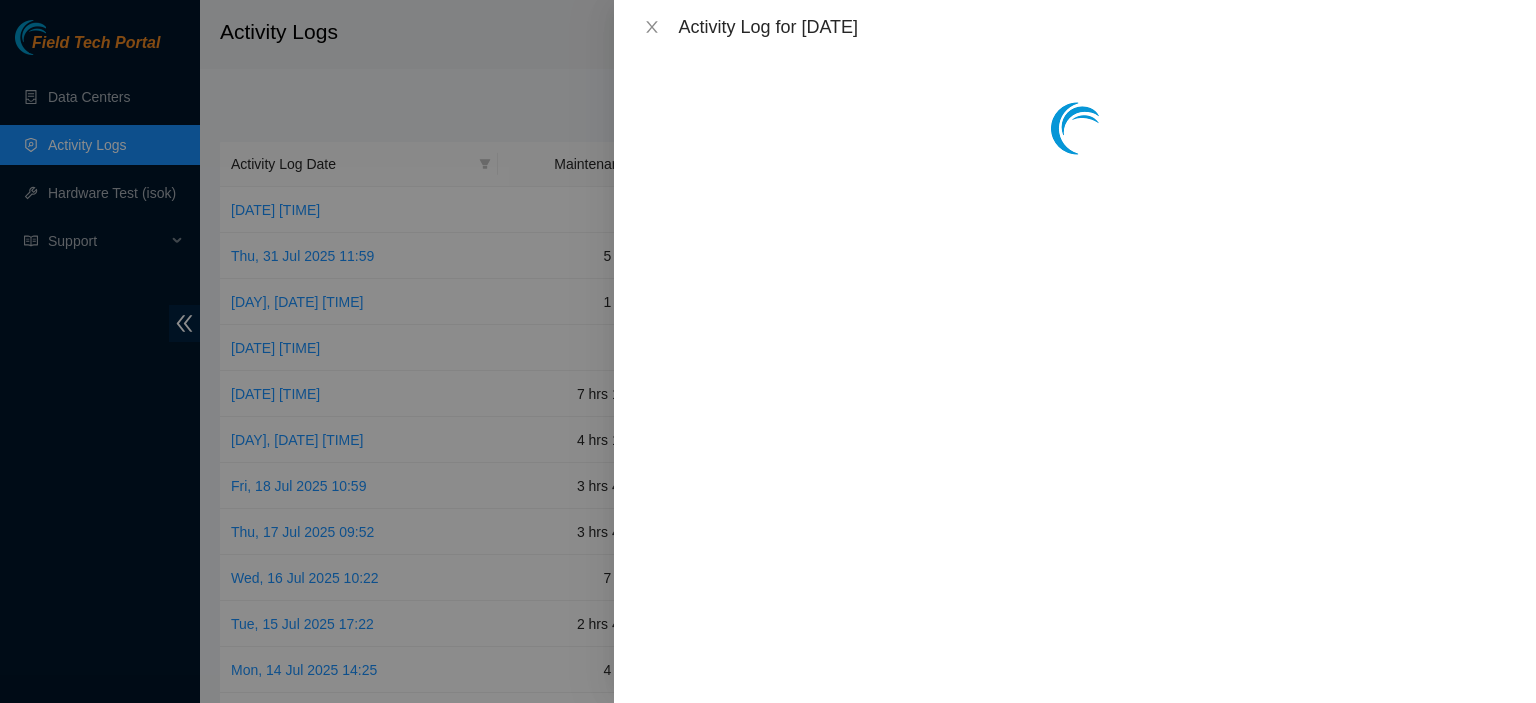 click at bounding box center [1075, 378] 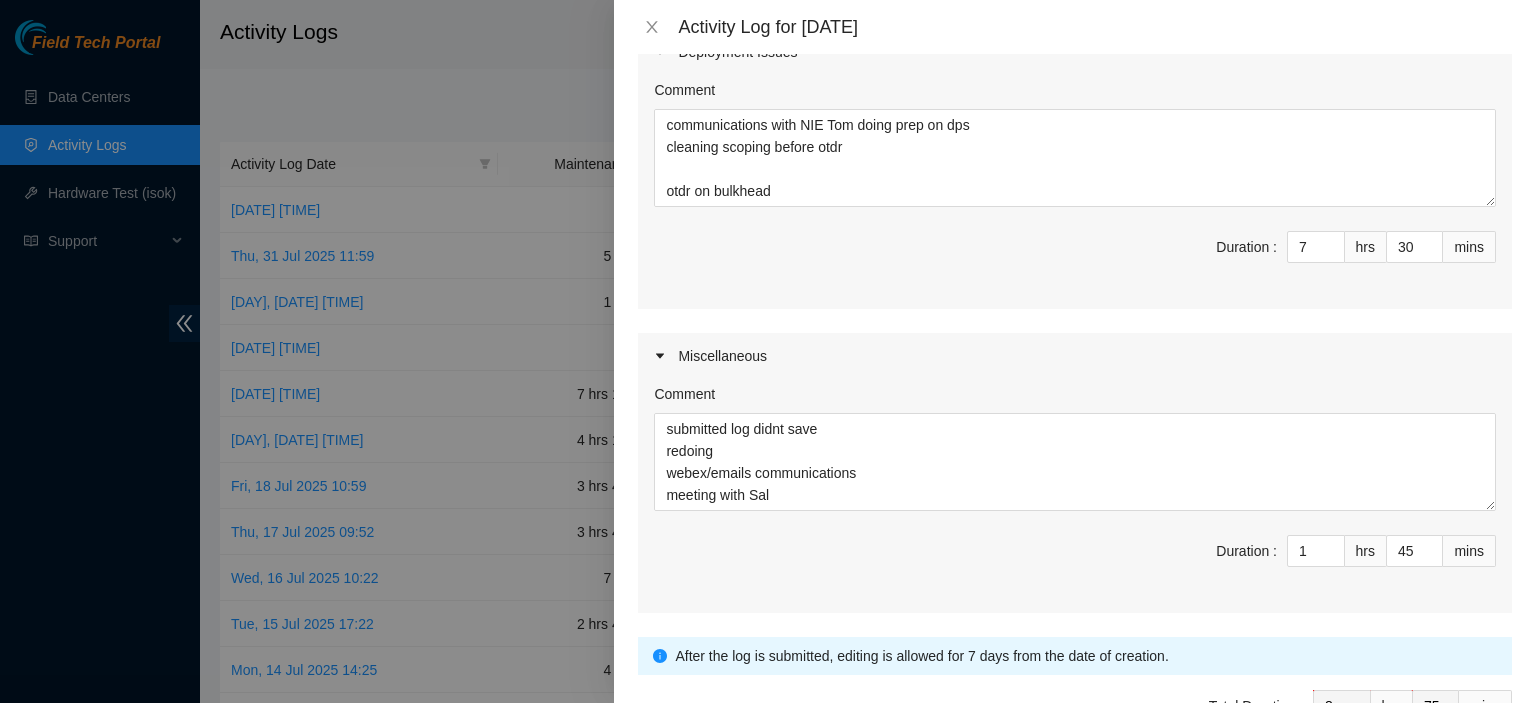 scroll, scrollTop: 516, scrollLeft: 0, axis: vertical 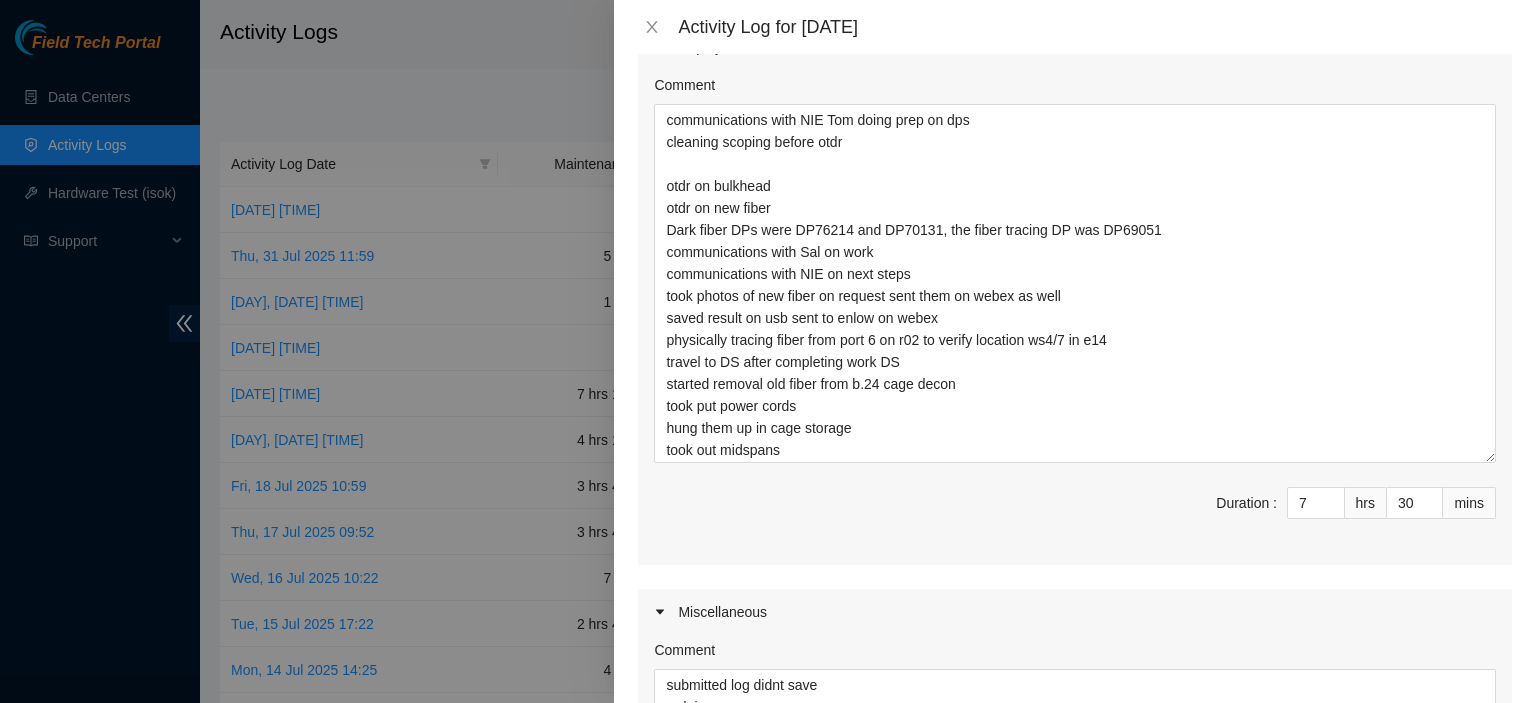 drag, startPoint x: 1474, startPoint y: 196, endPoint x: 1532, endPoint y: 458, distance: 268.34308 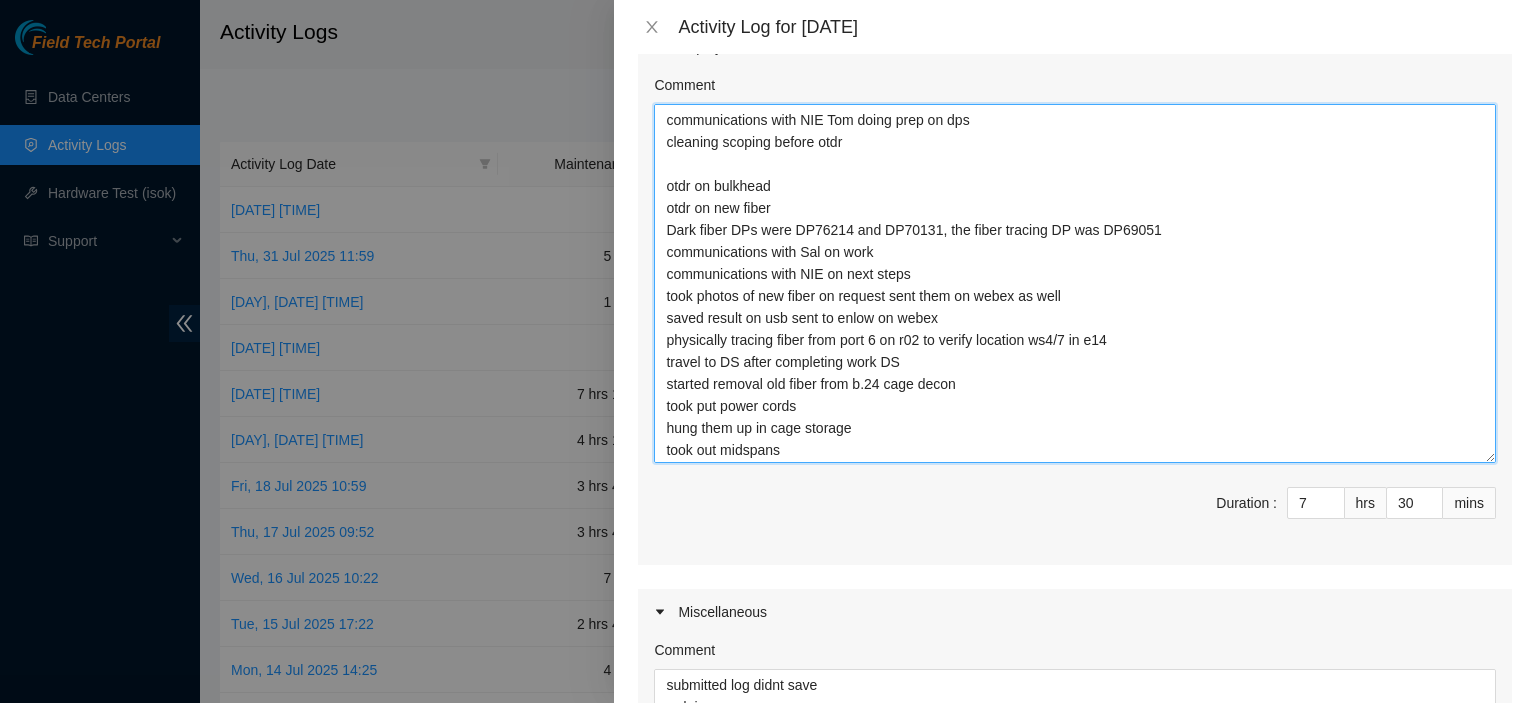 drag, startPoint x: 1153, startPoint y: 231, endPoint x: 656, endPoint y: 236, distance: 497.02515 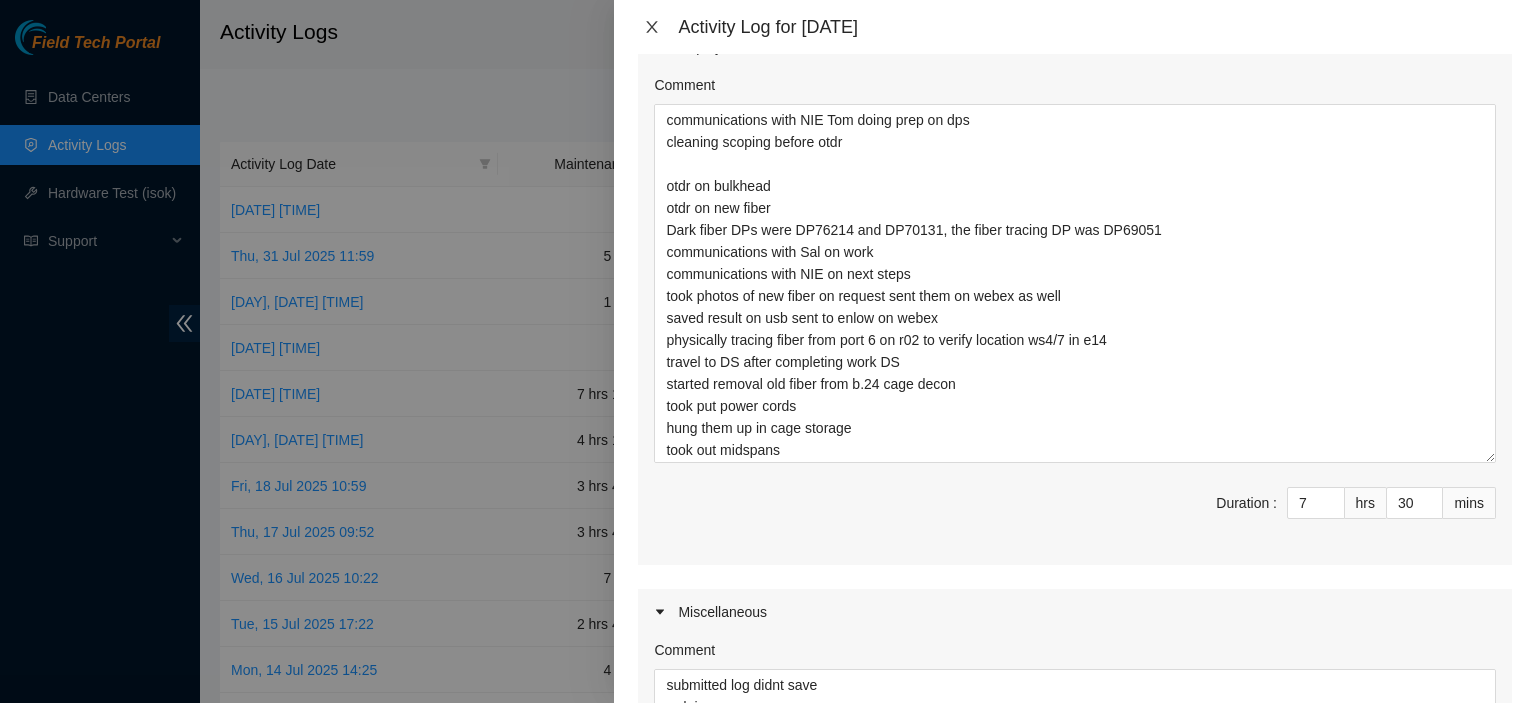 click 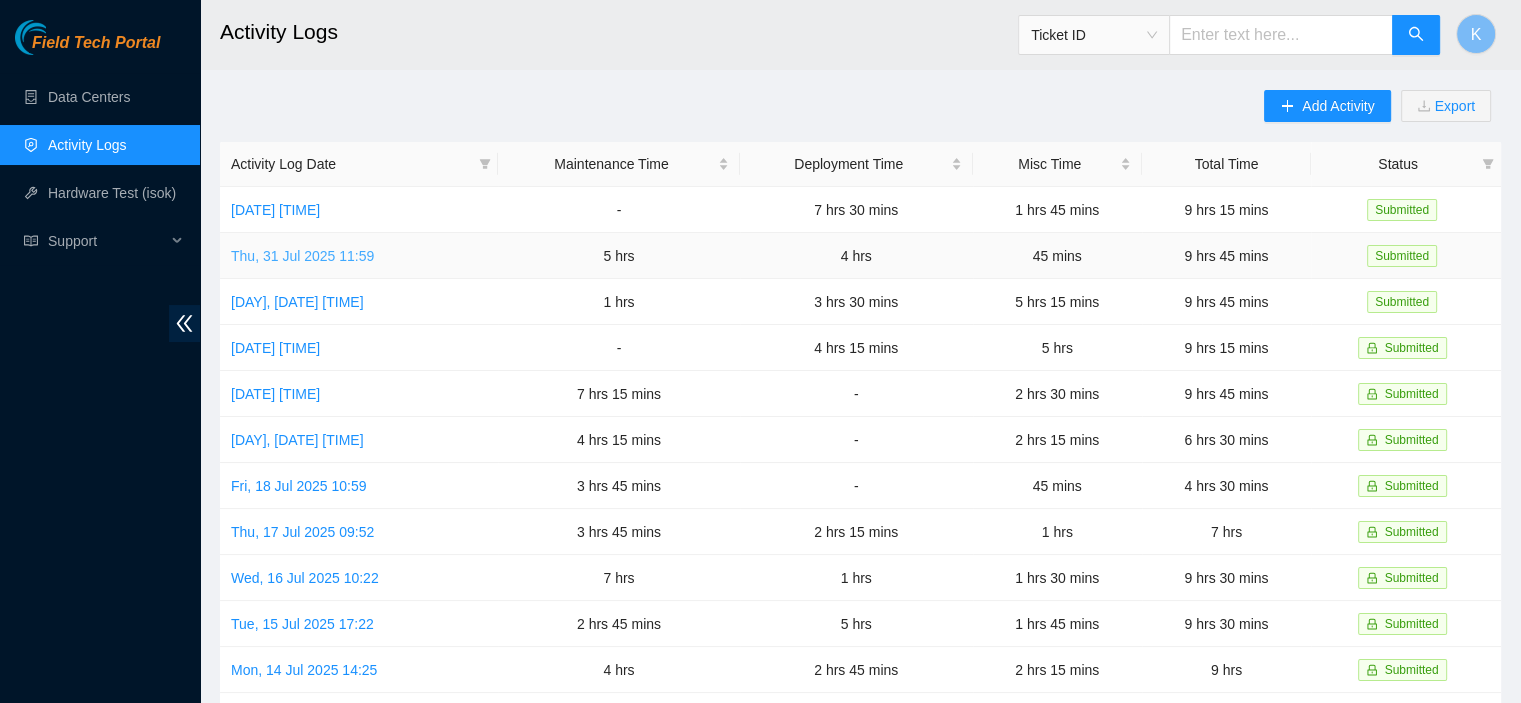 click on "Thu, 31 Jul 2025 11:59" at bounding box center (302, 256) 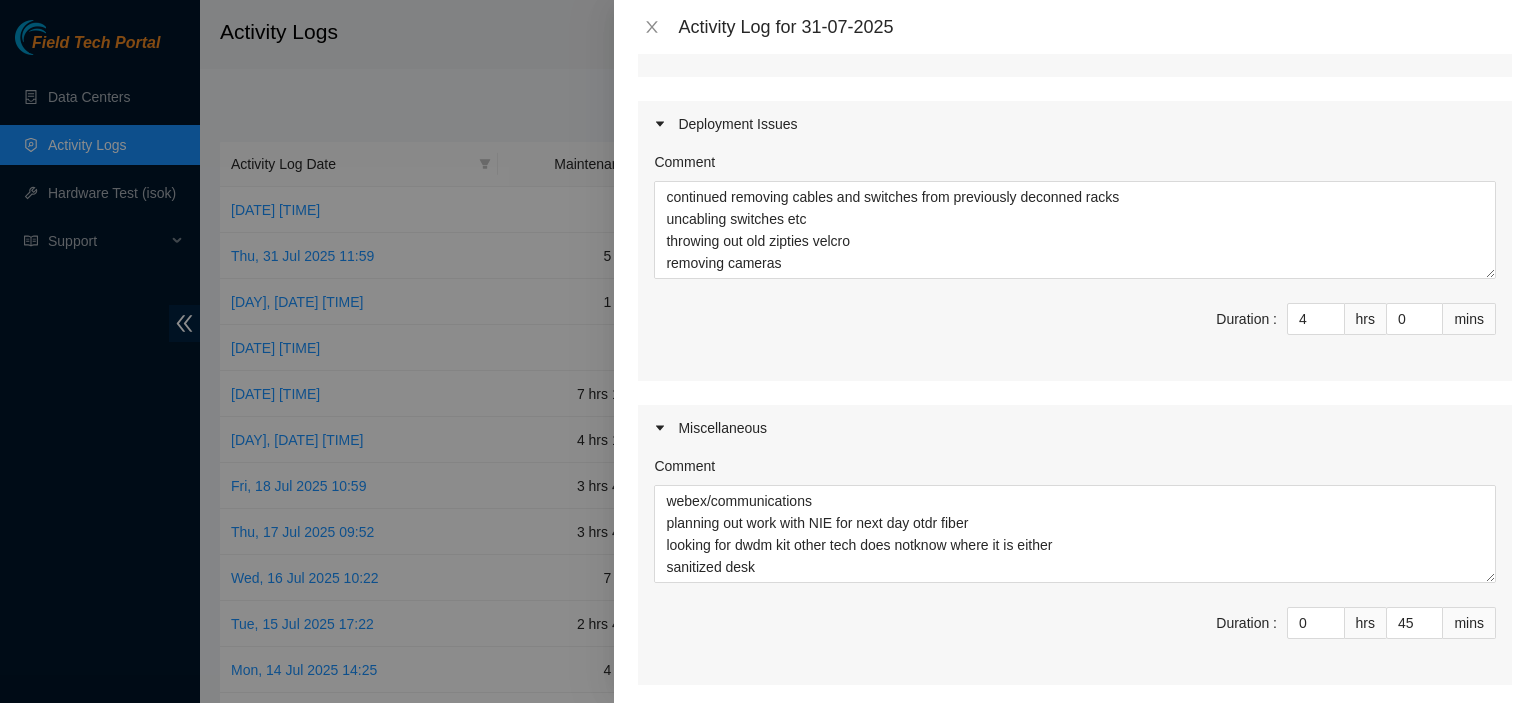scroll, scrollTop: 1044, scrollLeft: 0, axis: vertical 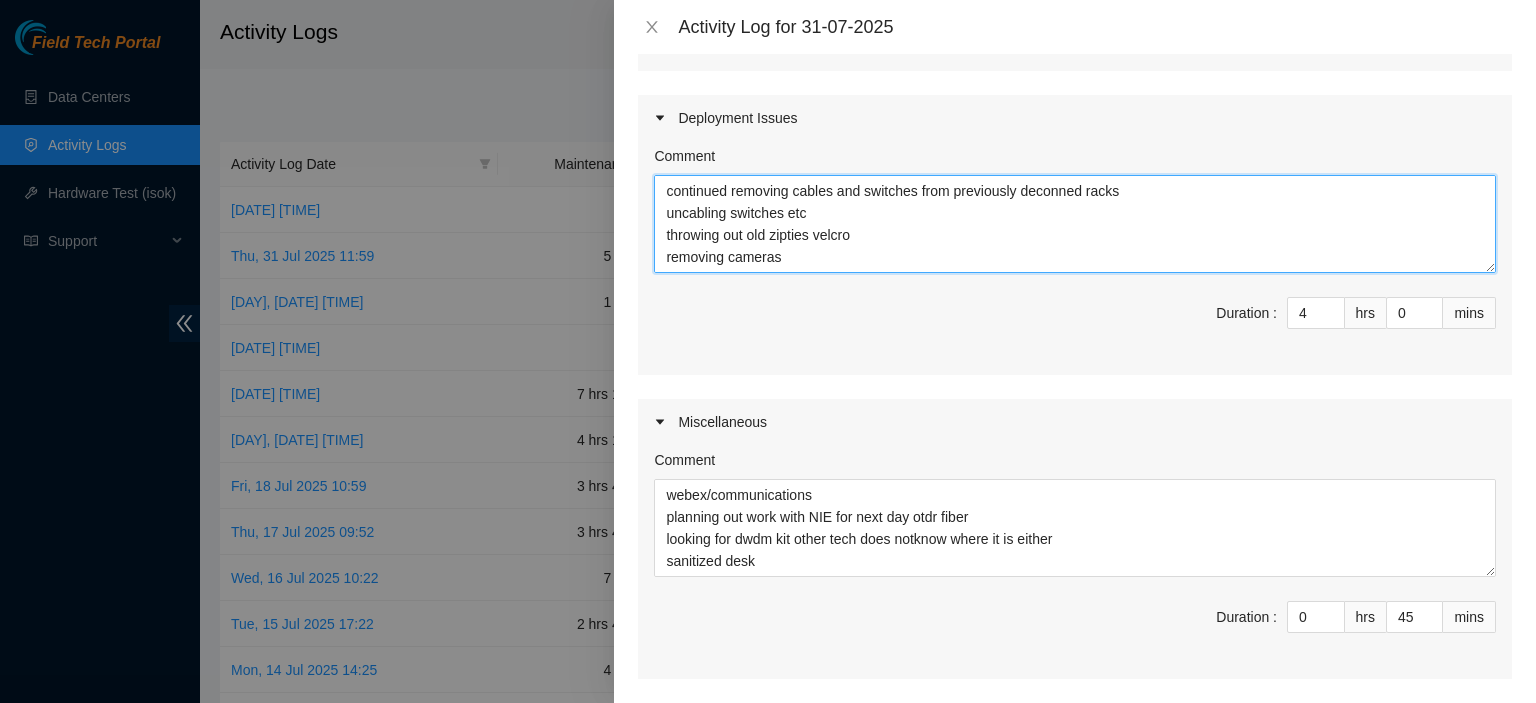 click on "continued removing cables and switches from previously deconned racks
uncabling switches etc
throwing out old zipties velcro
removing cameras
hanging up cables
removing backing plates
putting away supplies" at bounding box center (1075, 224) 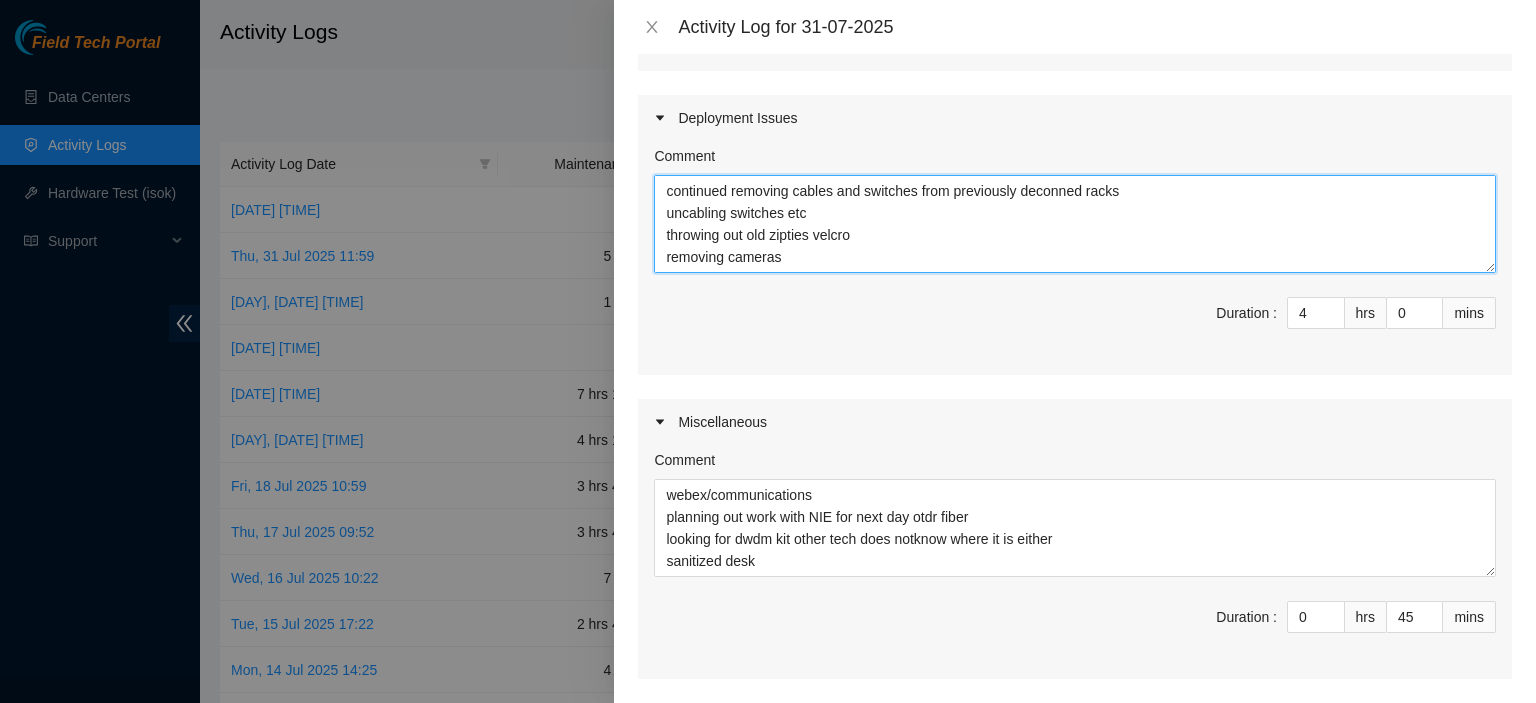 scroll, scrollTop: 16, scrollLeft: 0, axis: vertical 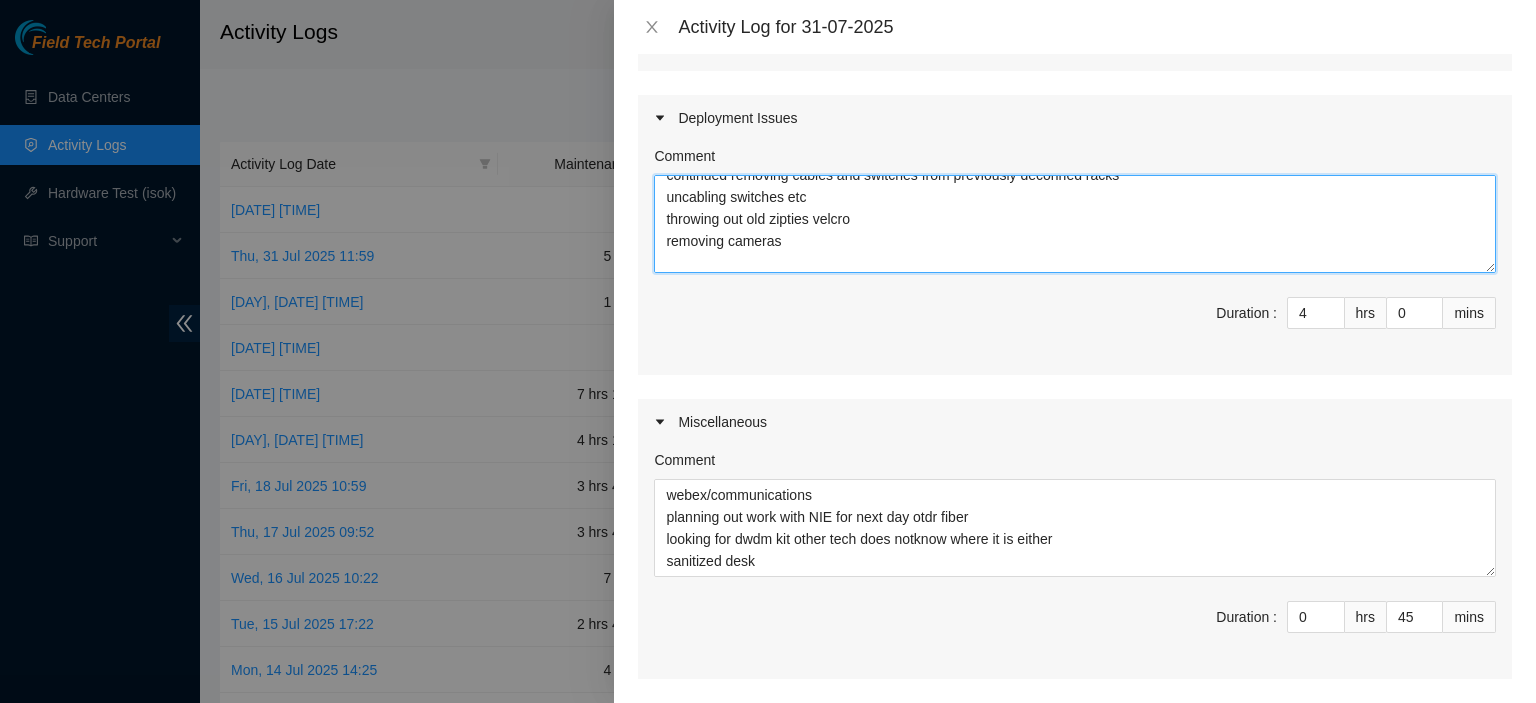 paste on "Dark fiber DPs were DP76214 and DP70131, the fiber tracing DP was DP69051" 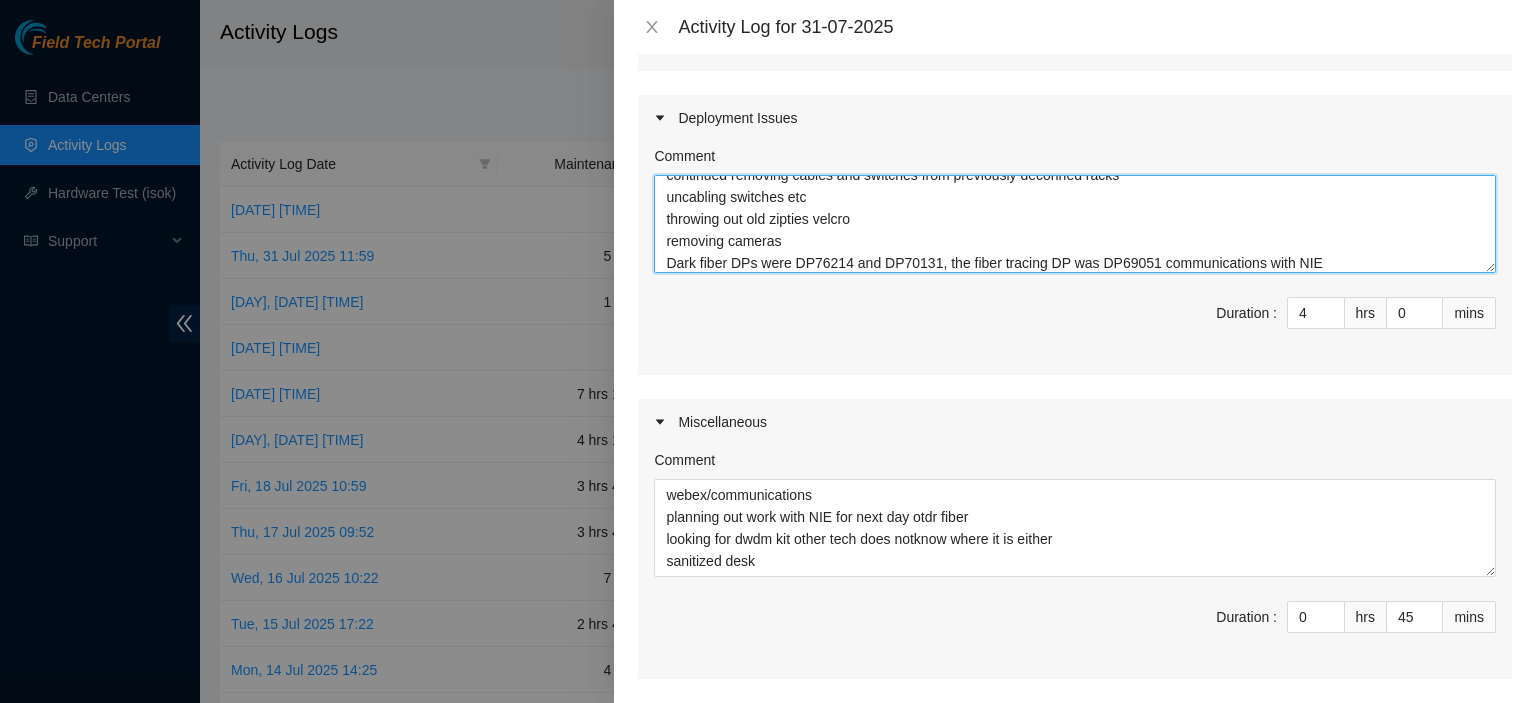 type on "continued removing cables and switches from previously deconned racks
uncabling switches etc
throwing out old zipties velcro
removing cameras
Dark fiber DPs were DP76214 and DP70131, the fiber tracing DP was DP69051 communications with NIE
hanging up cables
removing backing plates
putting away supplies" 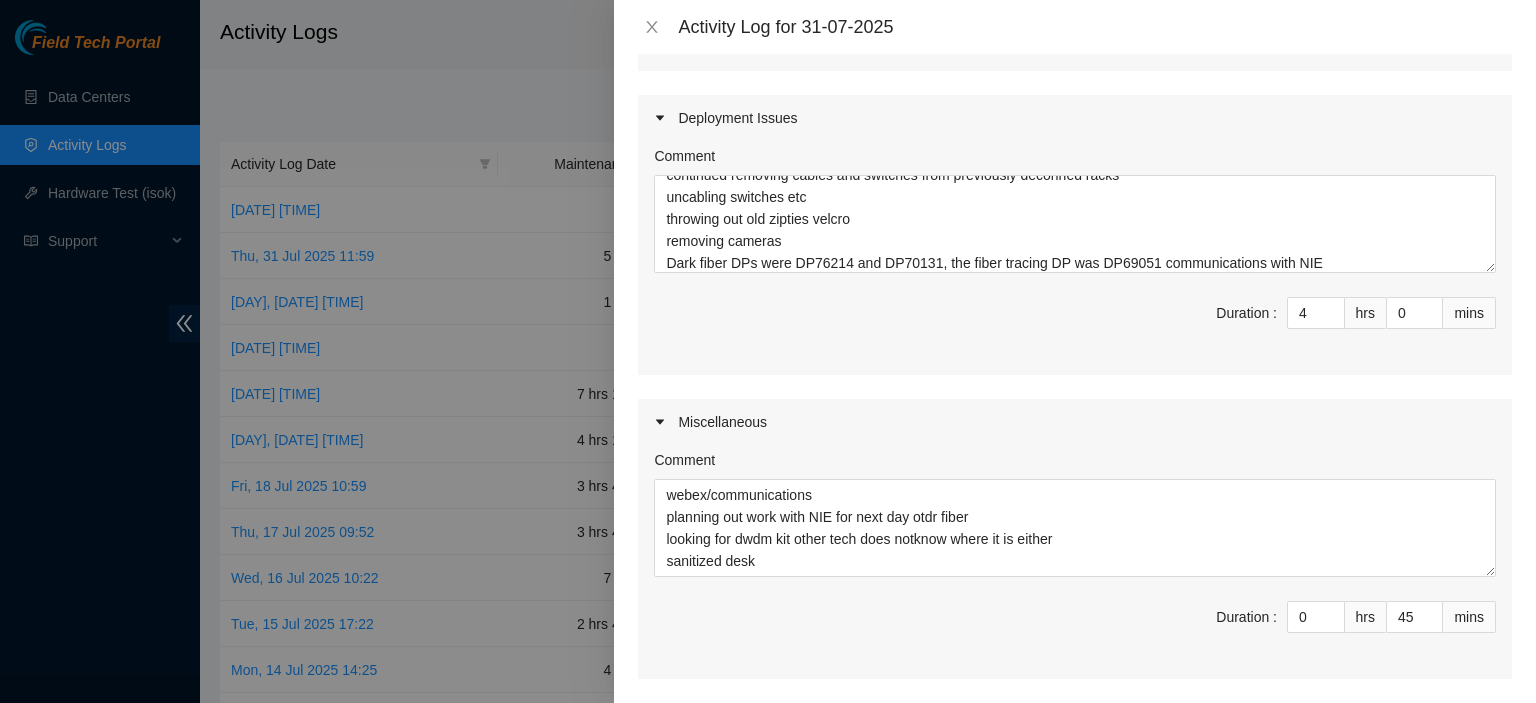 scroll, scrollTop: 1188, scrollLeft: 0, axis: vertical 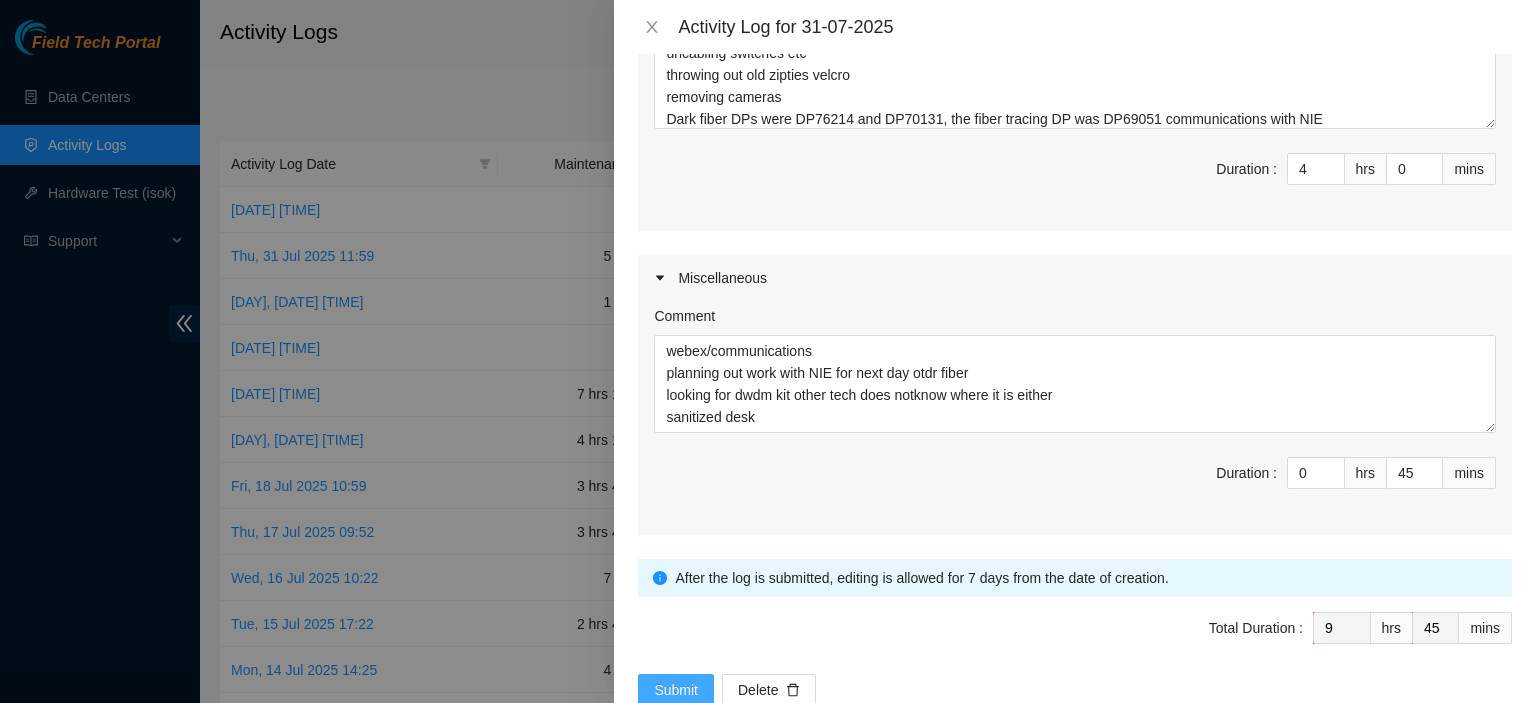 click on "Submit" at bounding box center [676, 690] 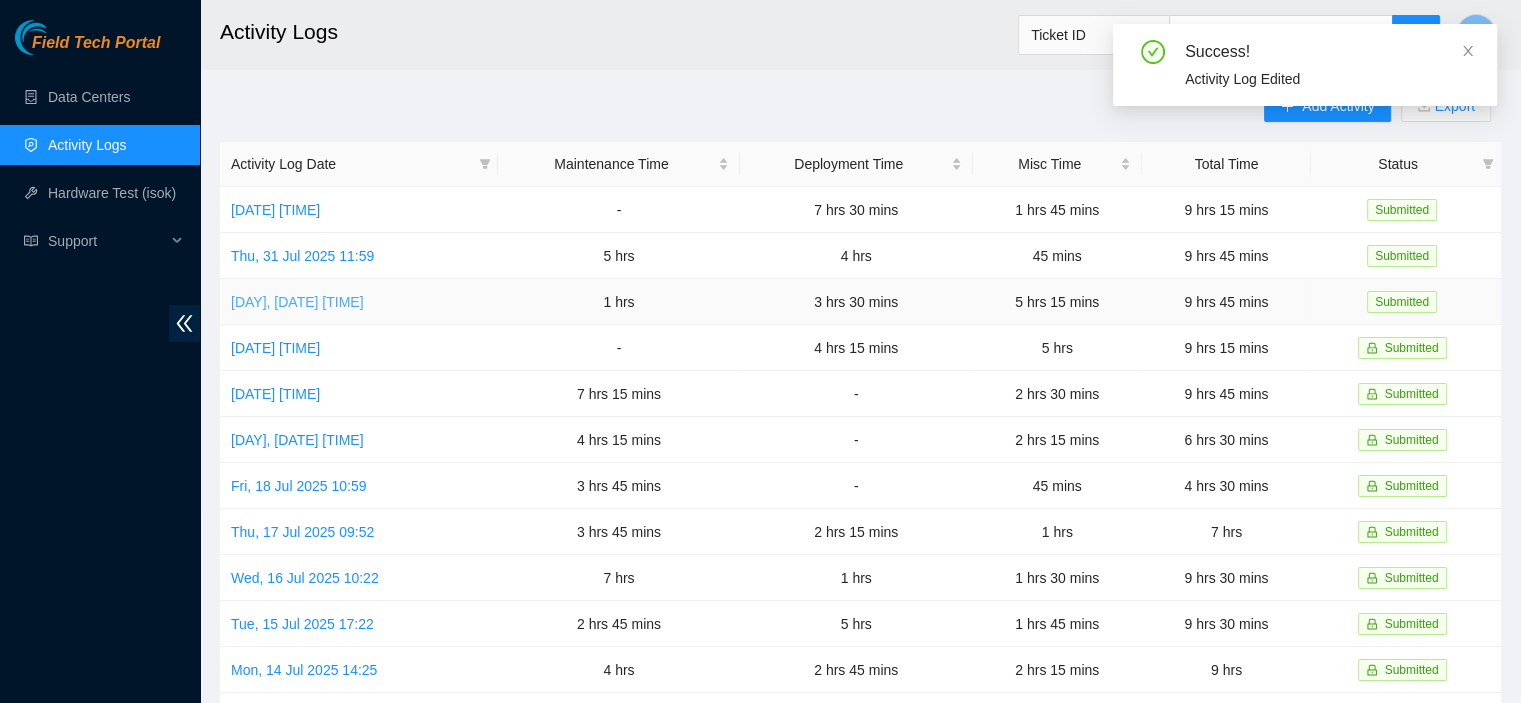 click on "[DAY], [DATE] [TIME]" at bounding box center (297, 302) 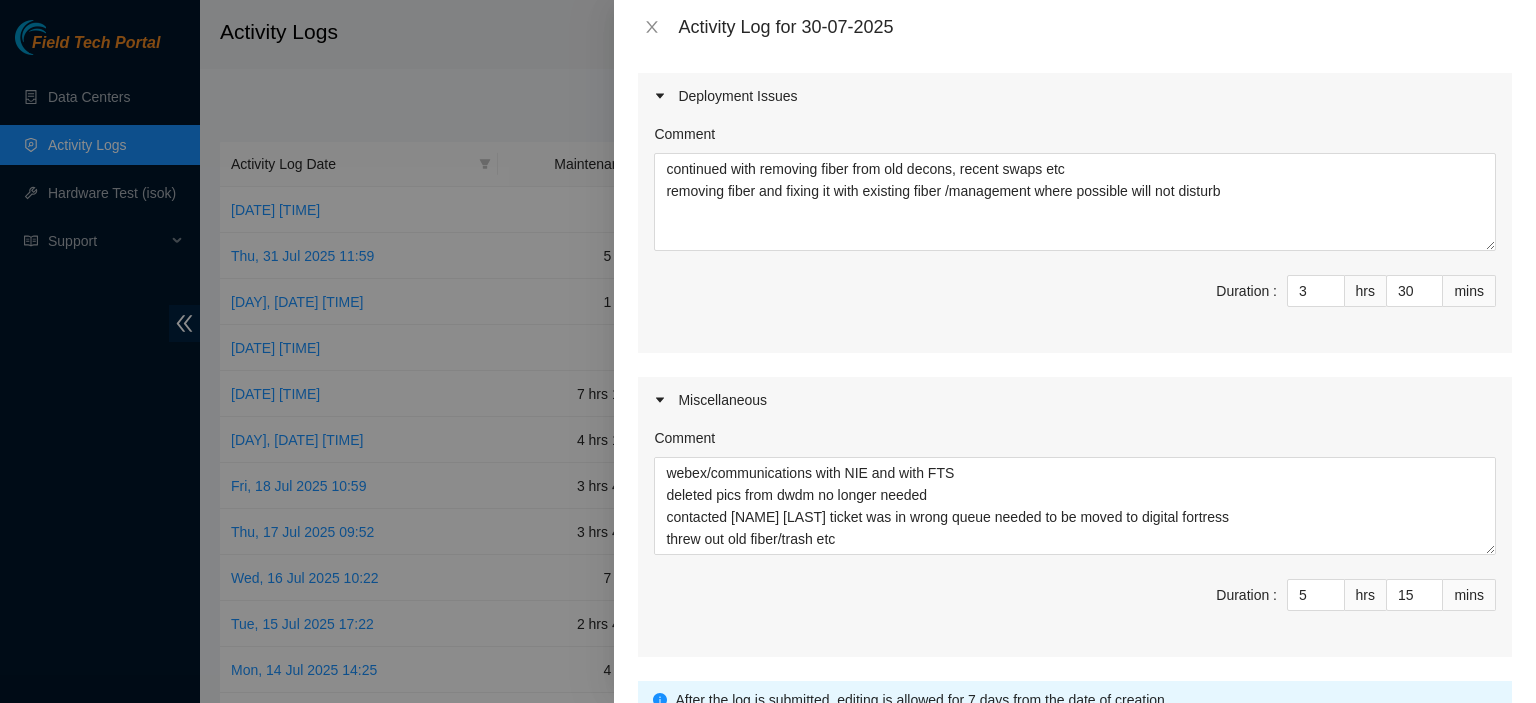 scroll, scrollTop: 471, scrollLeft: 0, axis: vertical 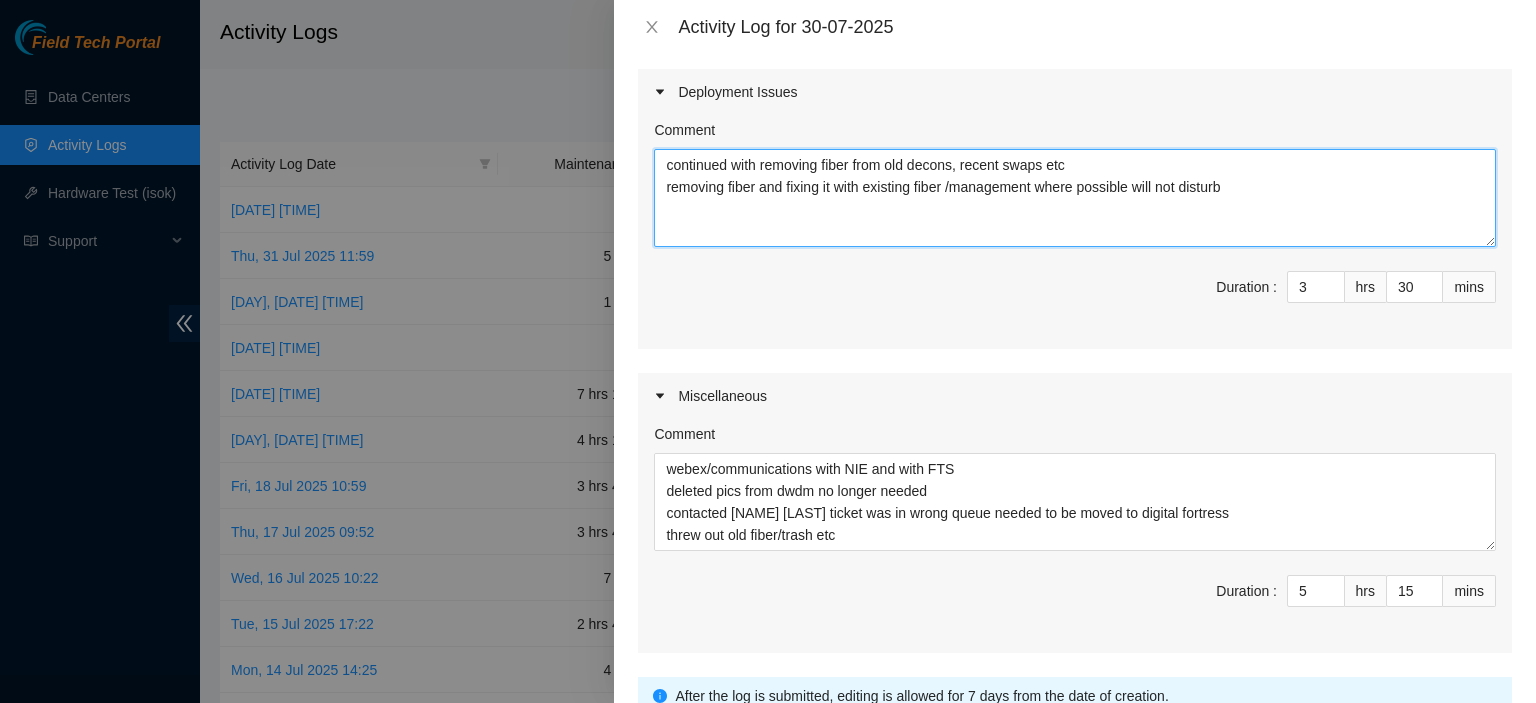 click on "continued with removing fiber from old decons, recent swaps etc
removing fiber and fixing it with existing fiber /management where possible will not disturb" at bounding box center (1075, 198) 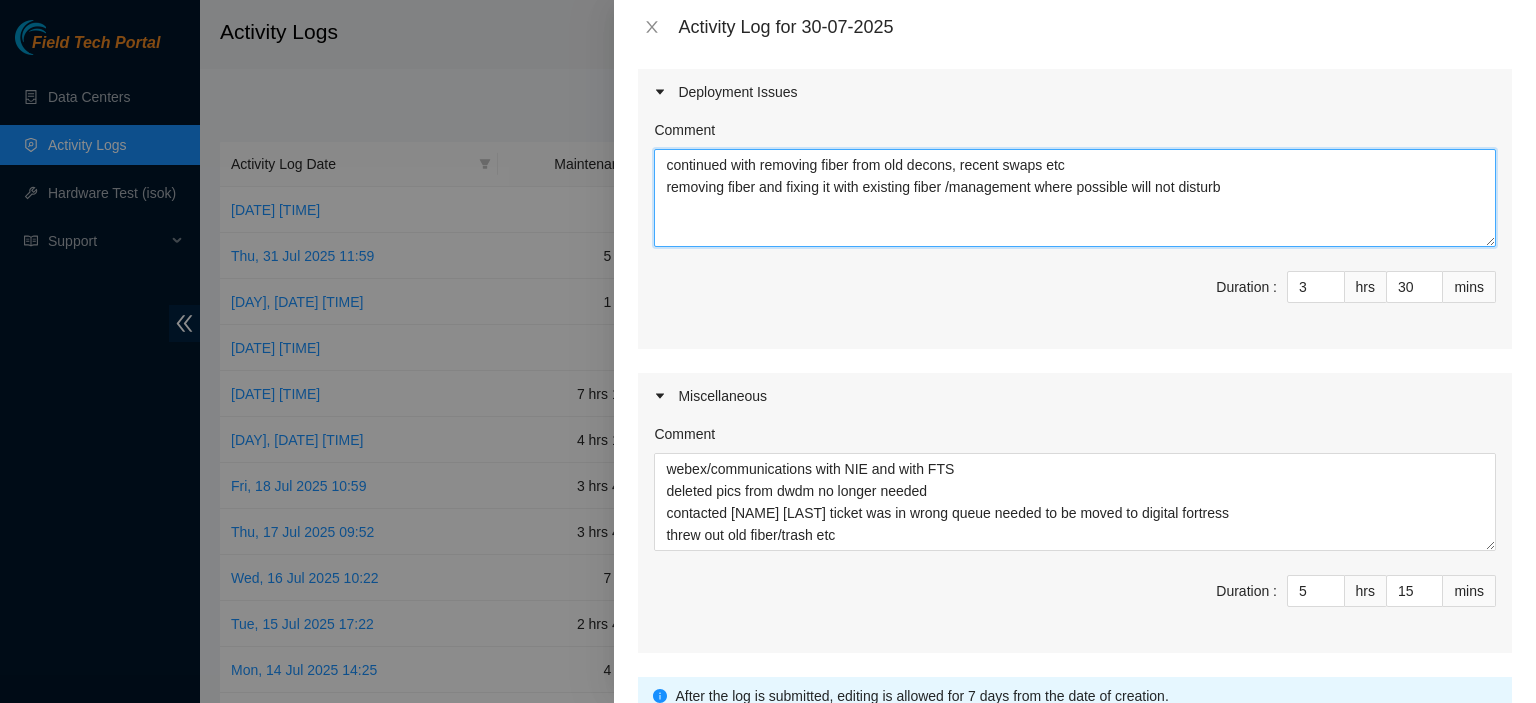 click on "continued with removing fiber from old decons, recent swaps etc
removing fiber and fixing it with existing fiber /management where possible will not disturb" at bounding box center [1075, 198] 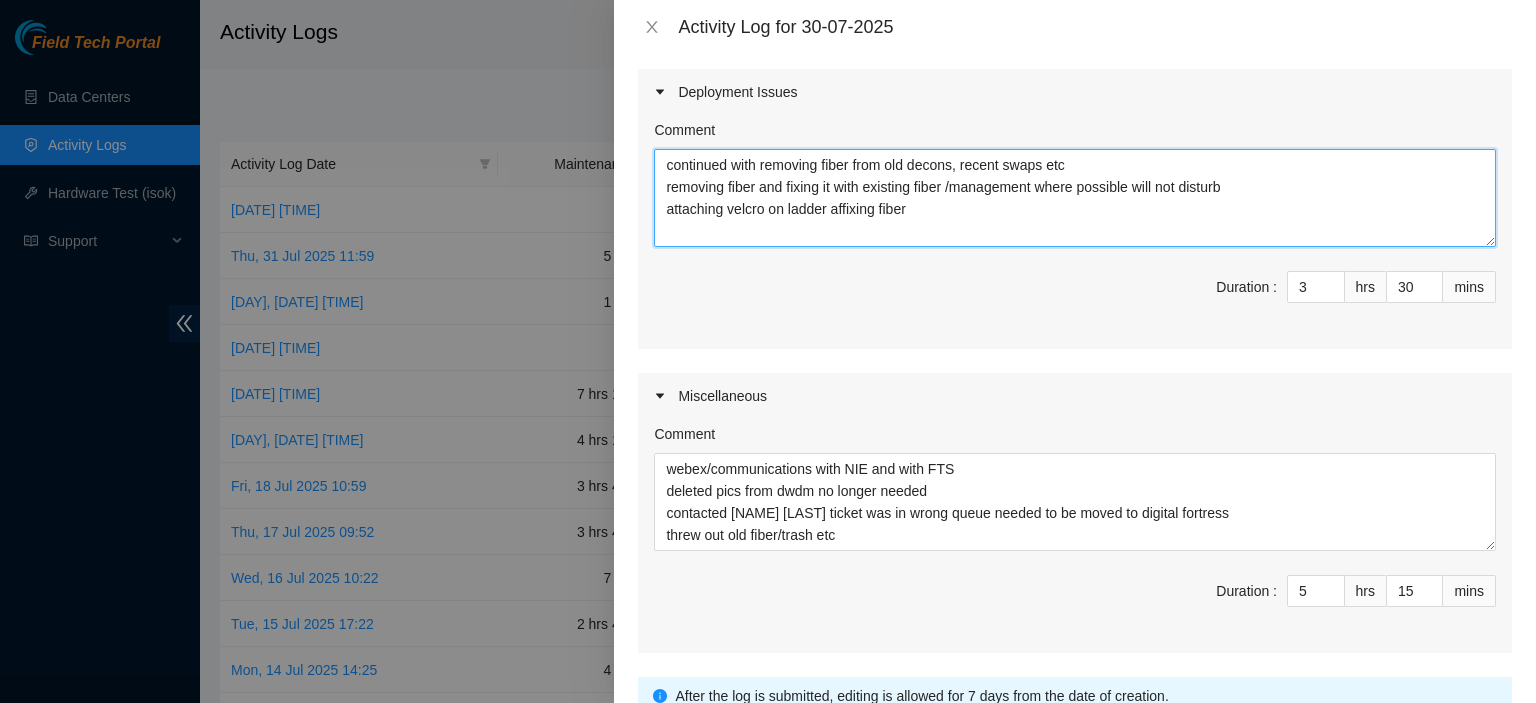 type on "continued with removing fiber from old decons, recent swaps etc
removing fiber and fixing it with existing fiber /management where possible will not disturb
attaching velcro on ladder affixing fiber" 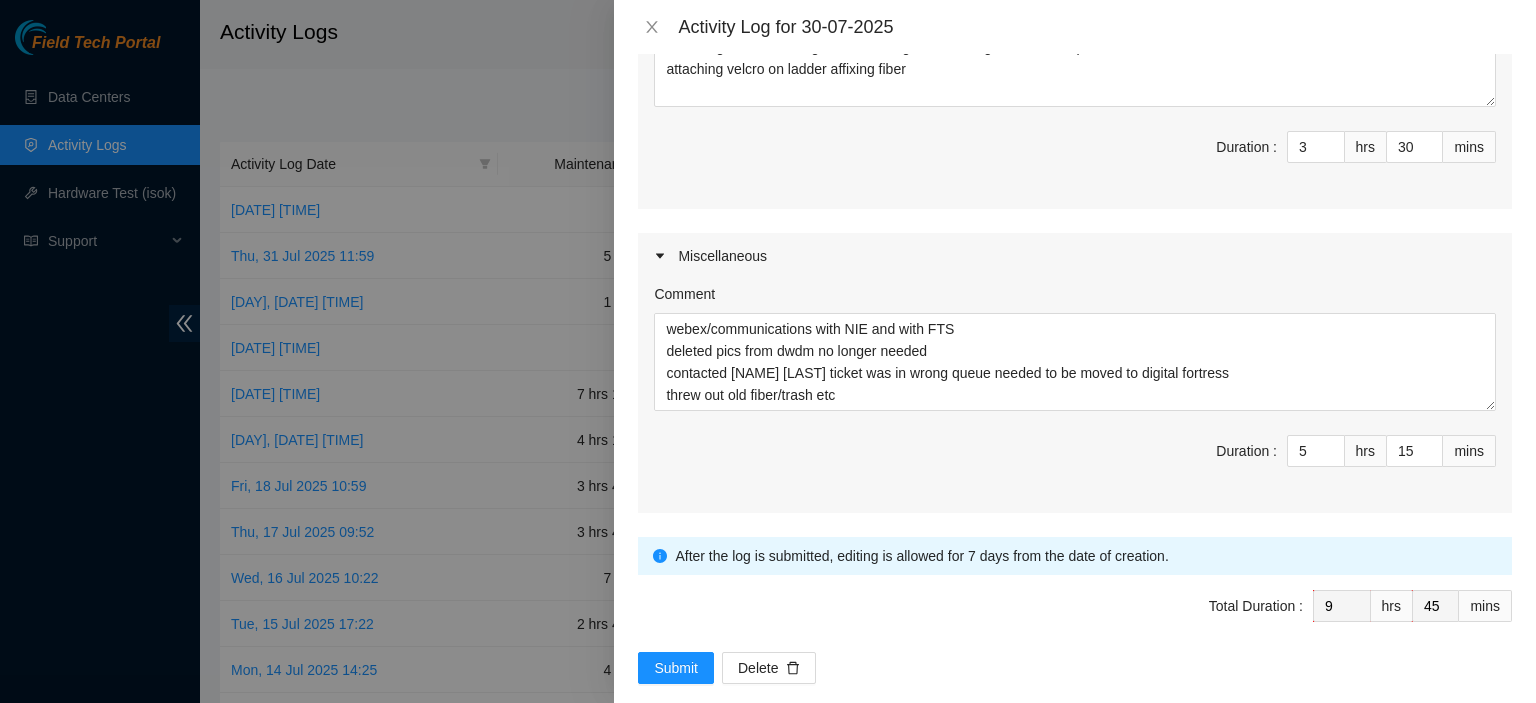 scroll, scrollTop: 635, scrollLeft: 0, axis: vertical 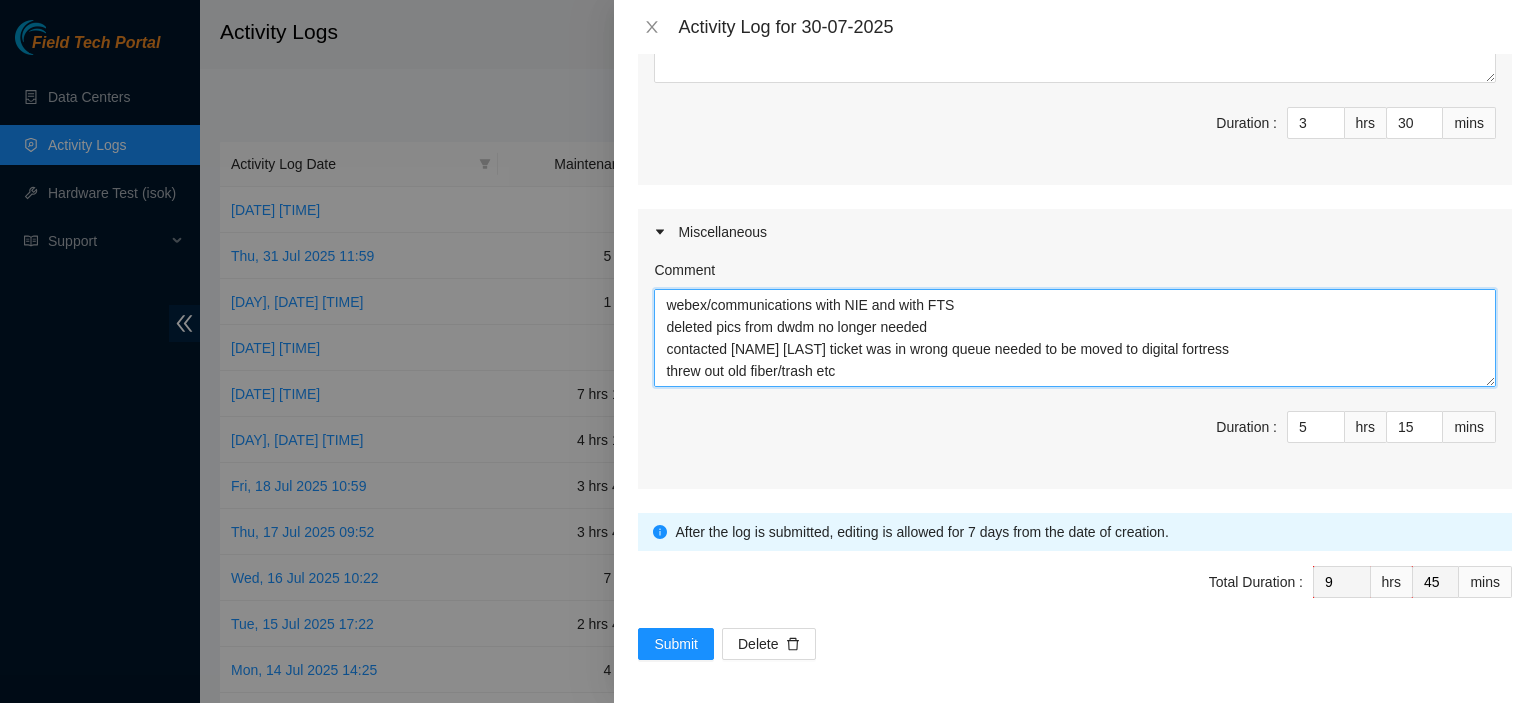click on "webex/communications with NIE and with FTS
deleted pics from dwdm no longer needed
contacted [NAME] [LAST] ticket was in wrong queue needed to be moved to digital fortress
threw out old fiber/trash etc
cleaned off work table
went over documentation started doing dwdm in portal training for training
moved supplies into storage/extra ears etc  from 20 to 23
locking up cages/putting away ladders
picking up trash
putting away extra fiber" at bounding box center (1075, 338) 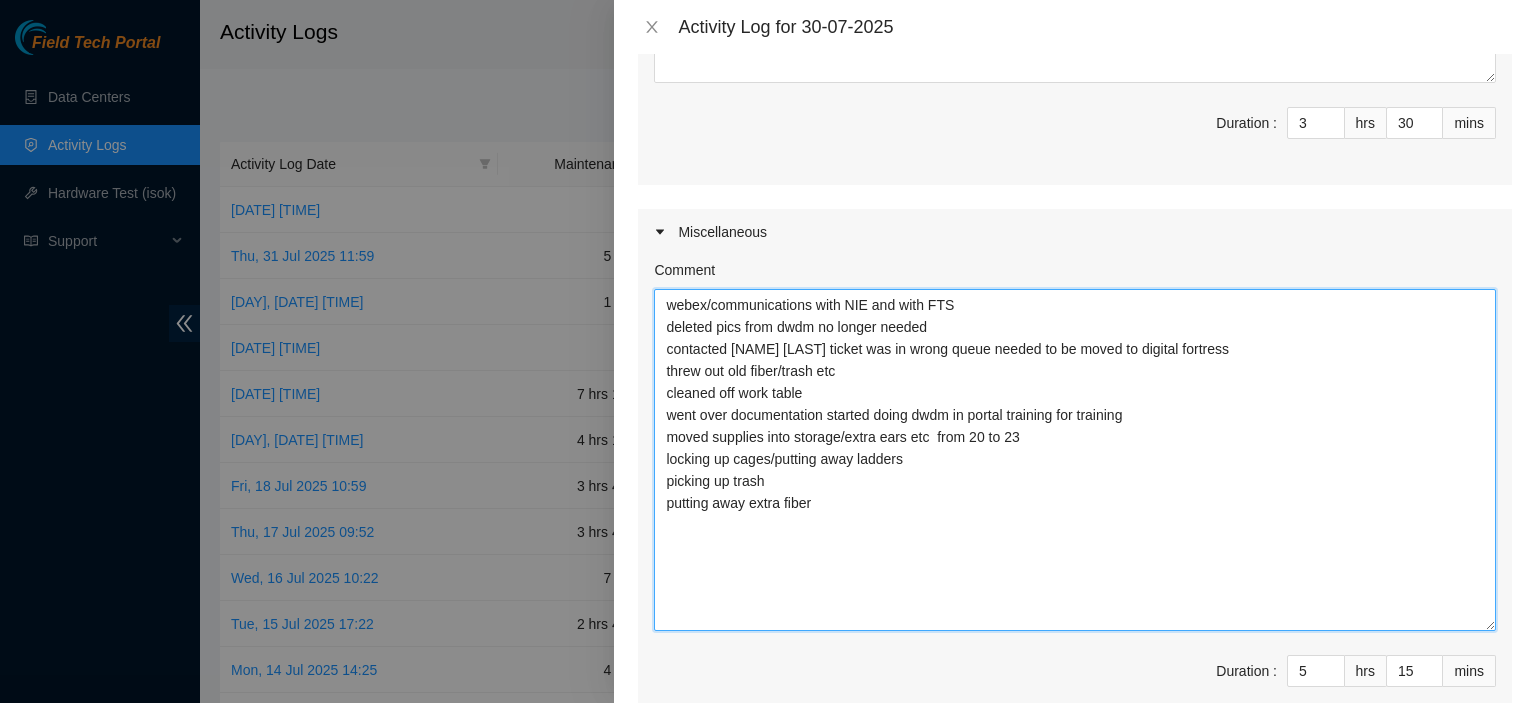 drag, startPoint x: 1472, startPoint y: 382, endPoint x: 1531, endPoint y: 627, distance: 252.00397 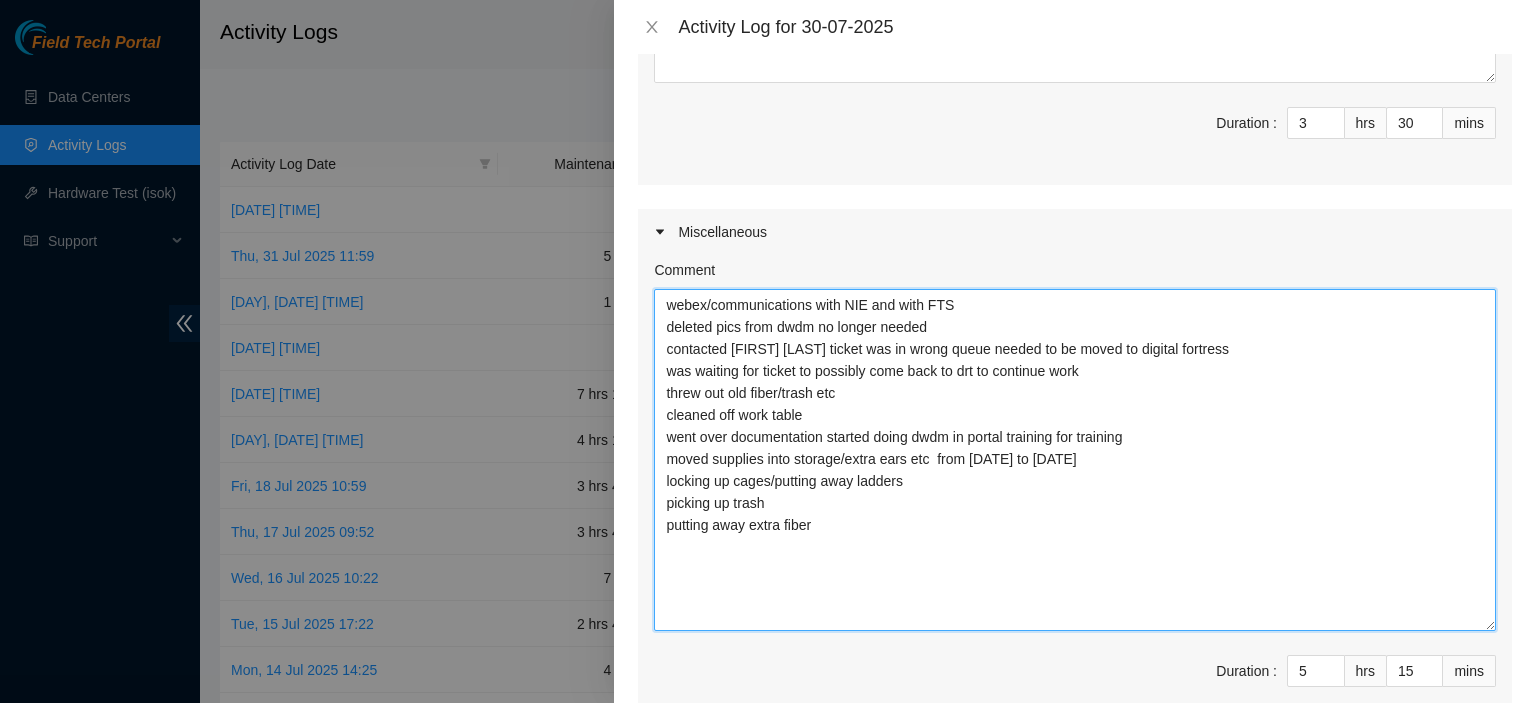 drag, startPoint x: 1086, startPoint y: 316, endPoint x: 1012, endPoint y: 532, distance: 228.32433 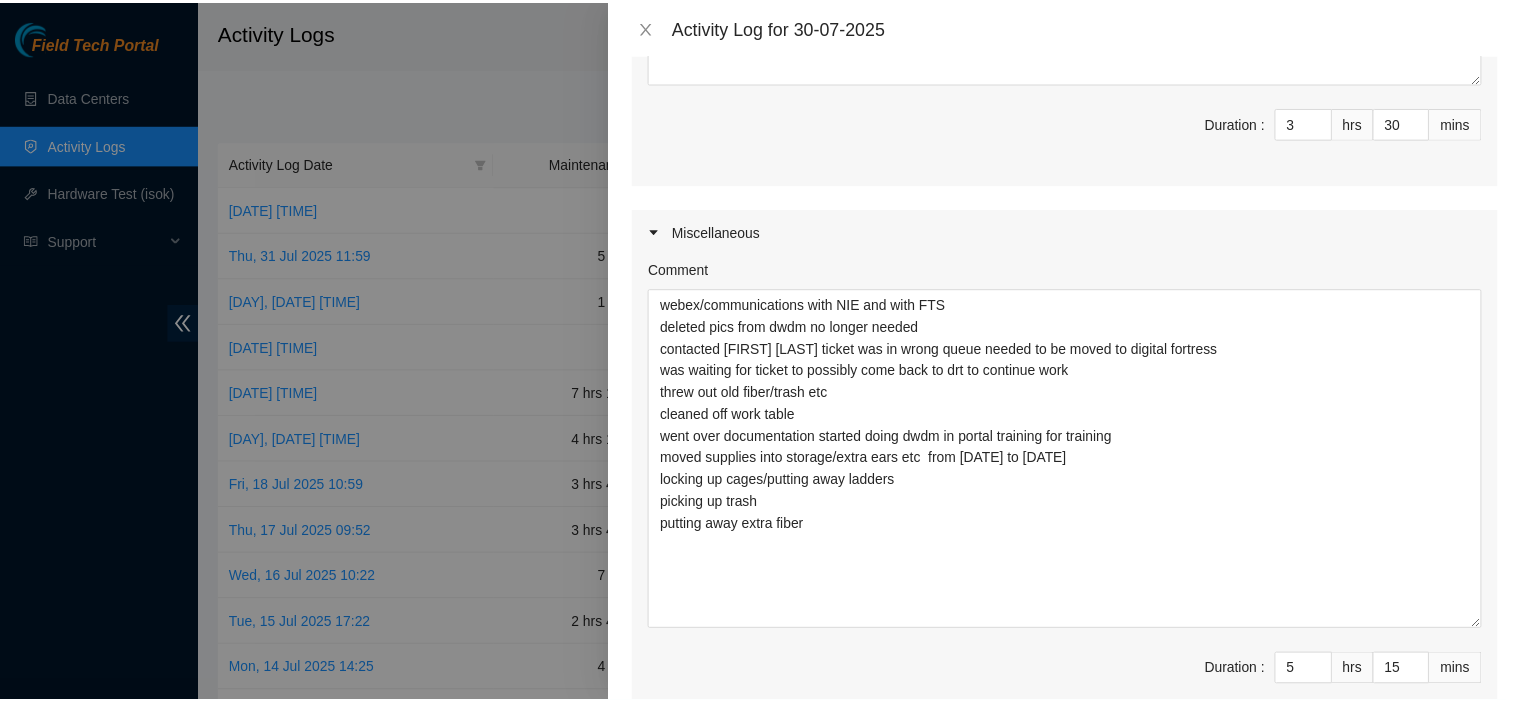 scroll, scrollTop: 879, scrollLeft: 0, axis: vertical 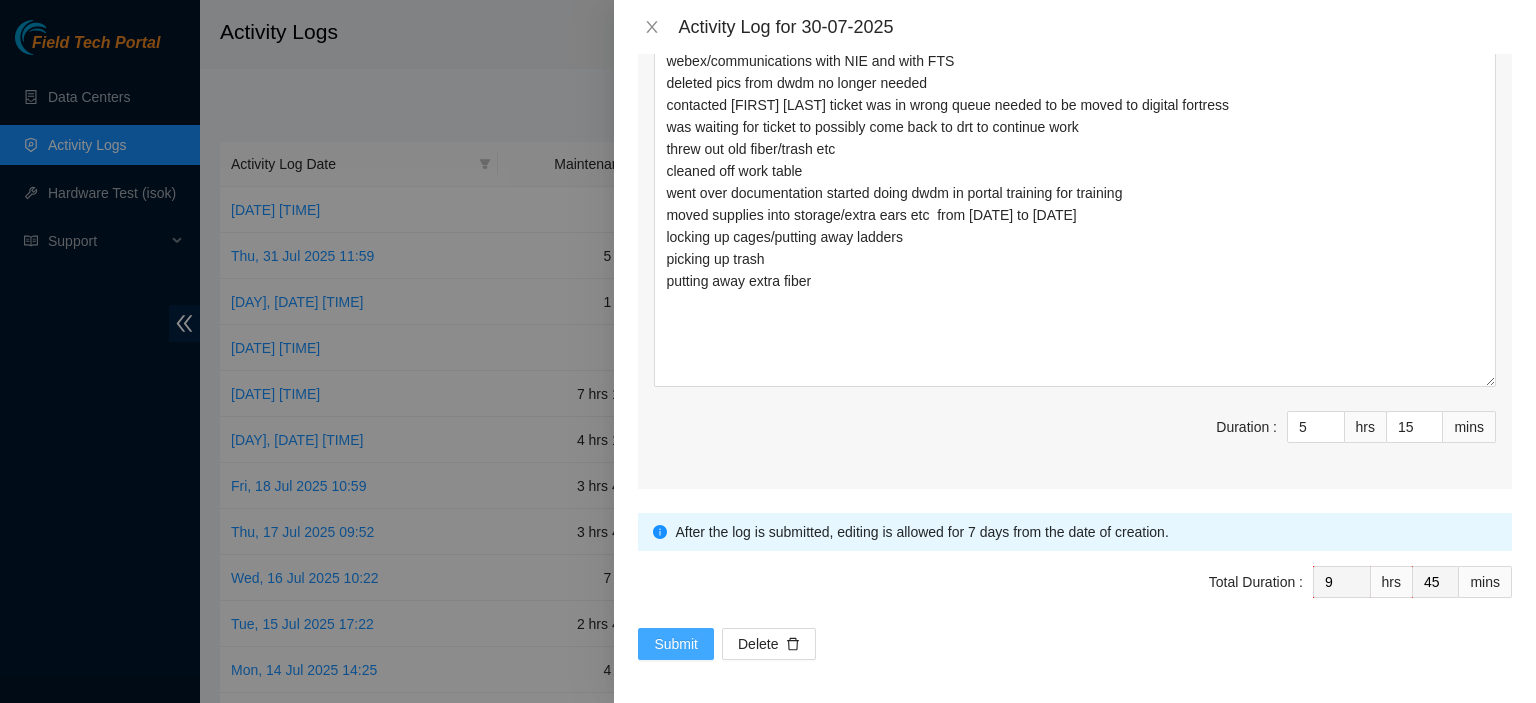 click on "Submit" at bounding box center [676, 644] 